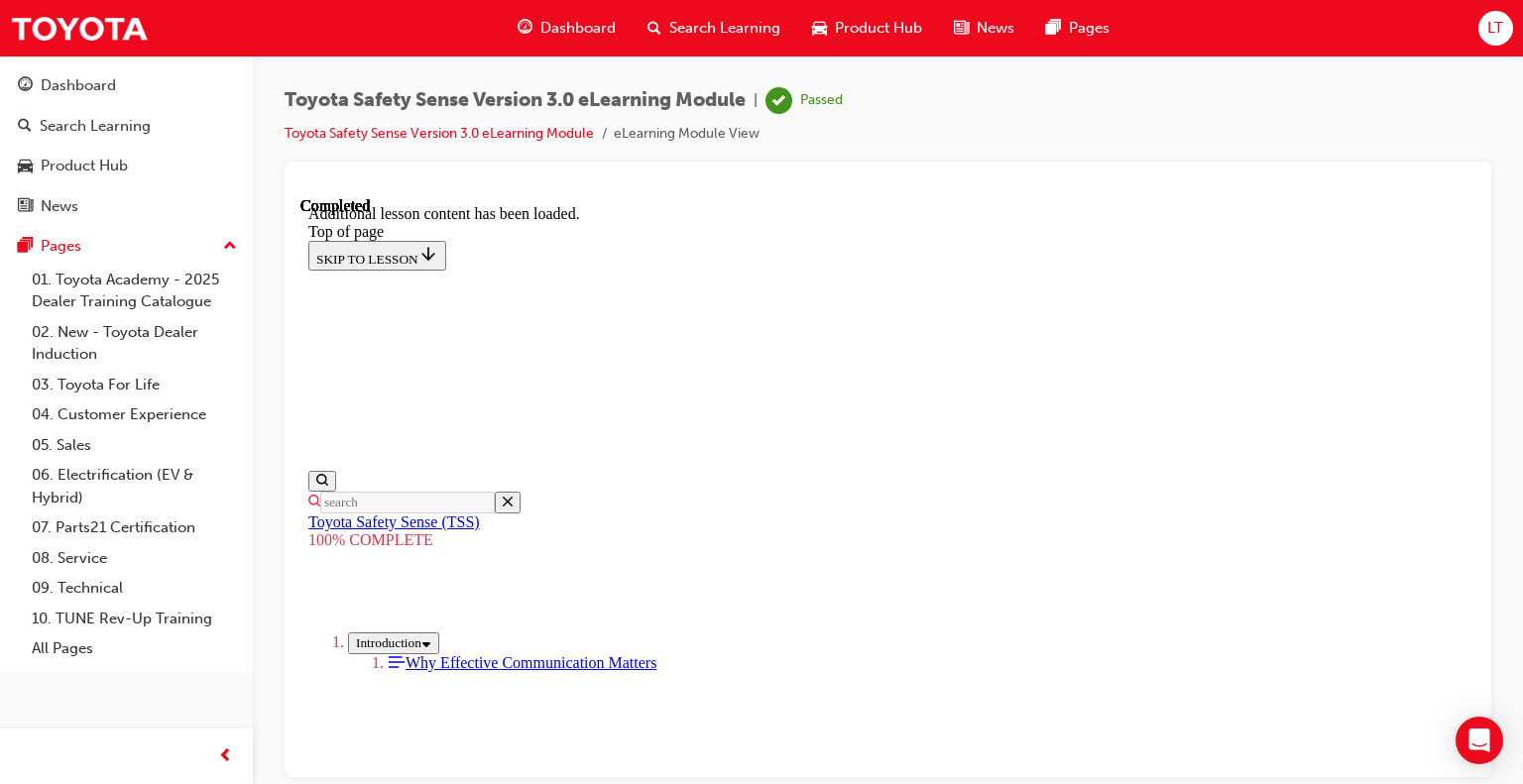 scroll, scrollTop: 0, scrollLeft: 0, axis: both 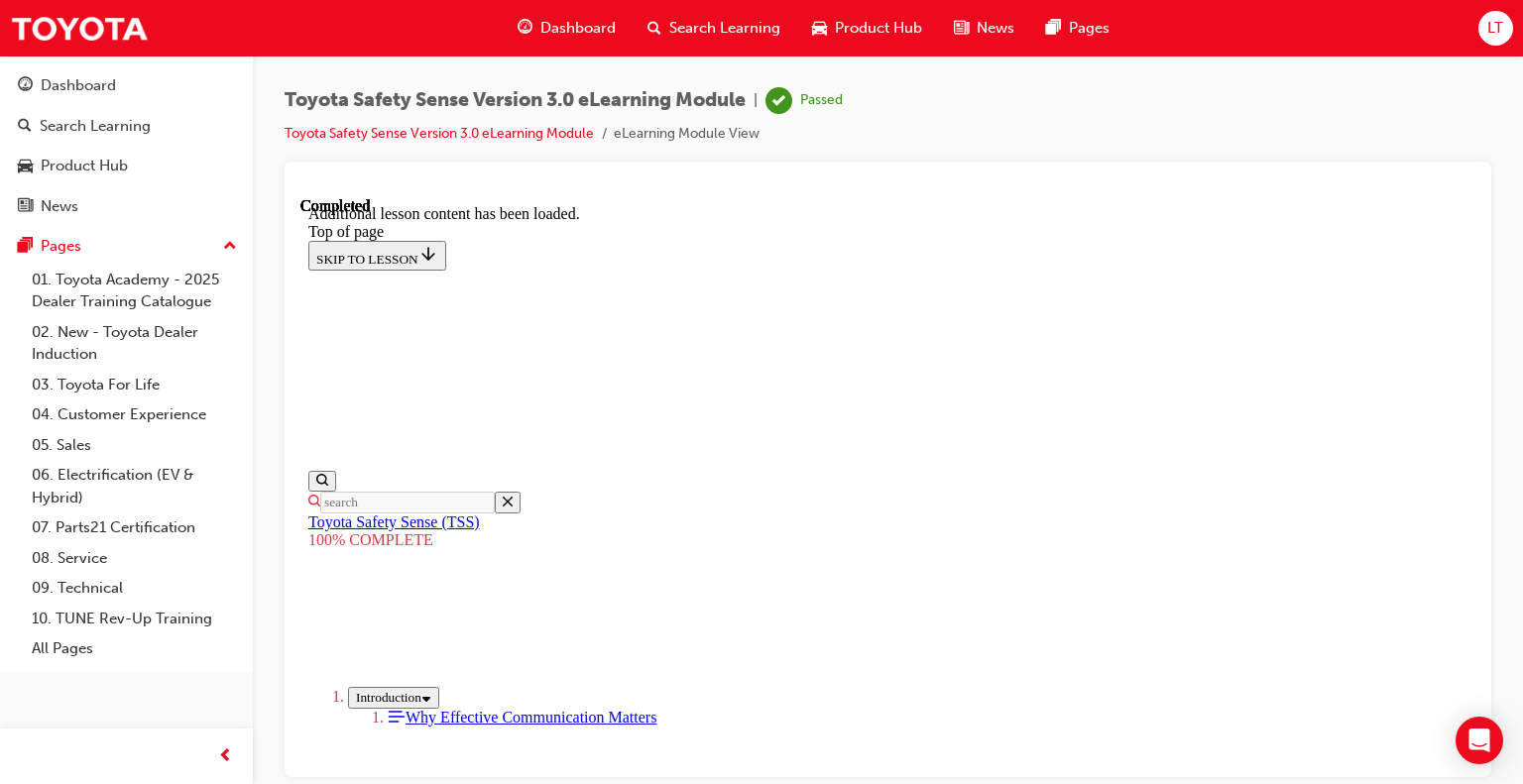 click at bounding box center [356, 4454] 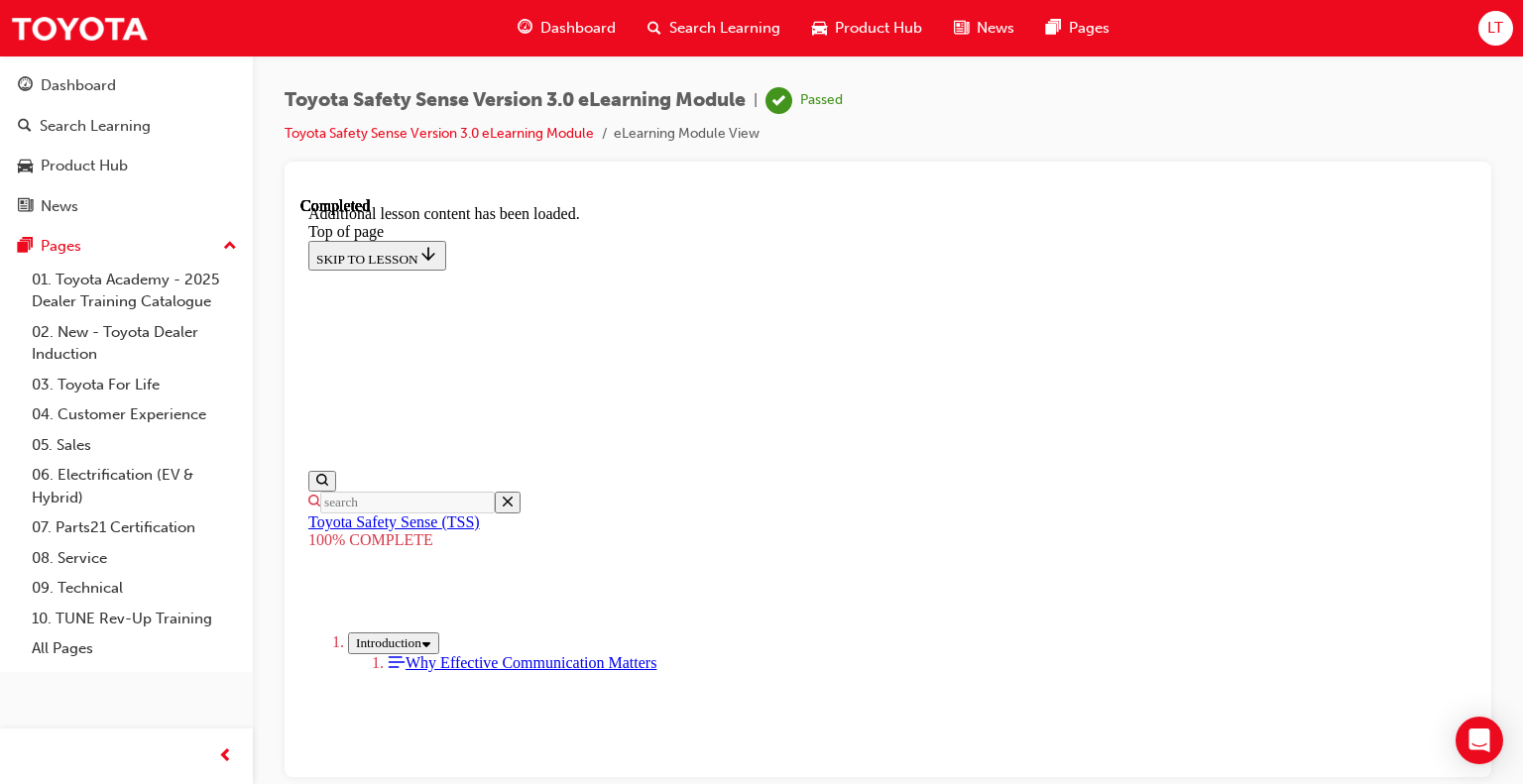 click on "Lane Departure Alert (LDA) - Enhanced" at bounding box center [927, 3614] 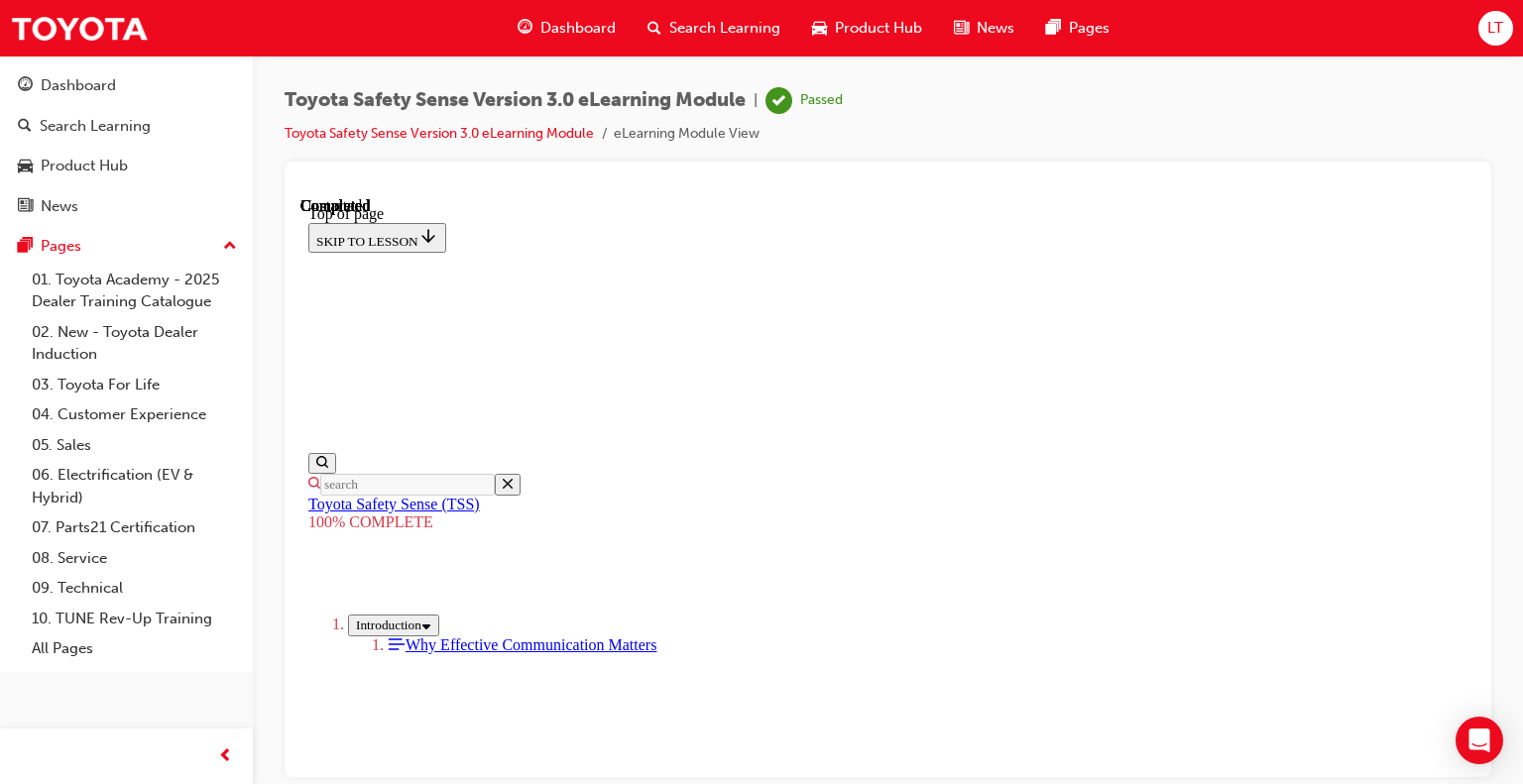 scroll, scrollTop: 182, scrollLeft: 0, axis: vertical 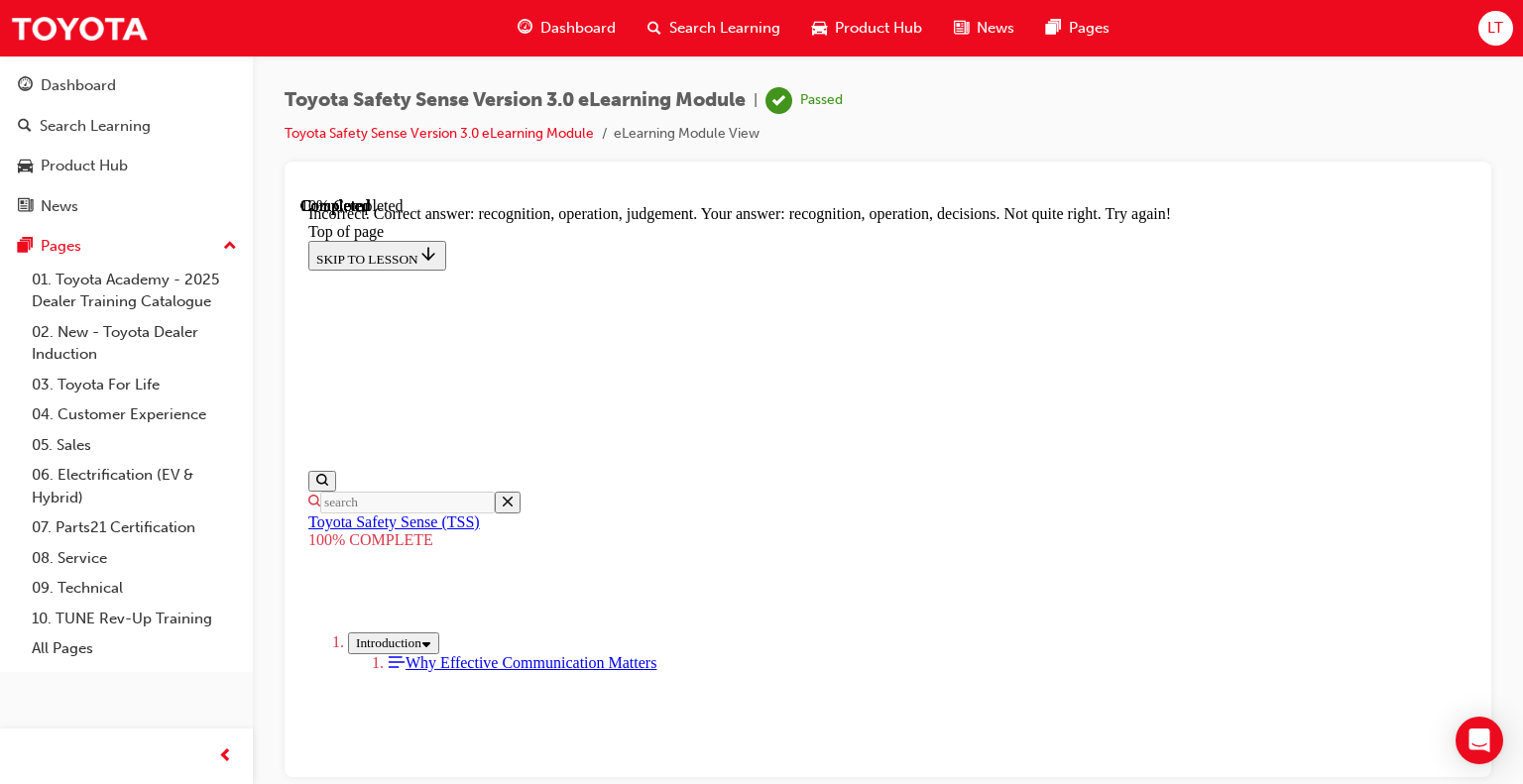 click on "NEXT" at bounding box center [887, 7634] 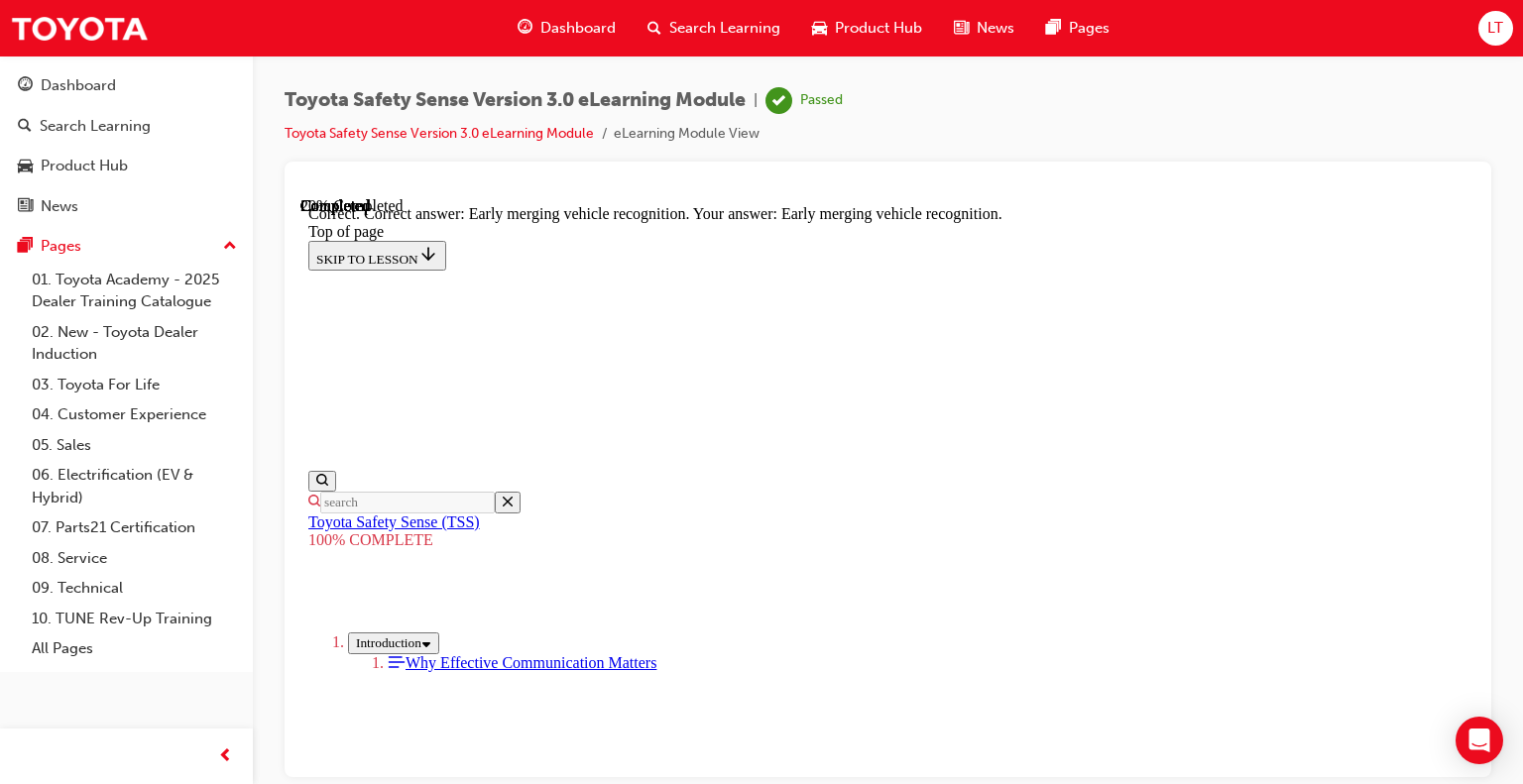 scroll, scrollTop: 662, scrollLeft: 0, axis: vertical 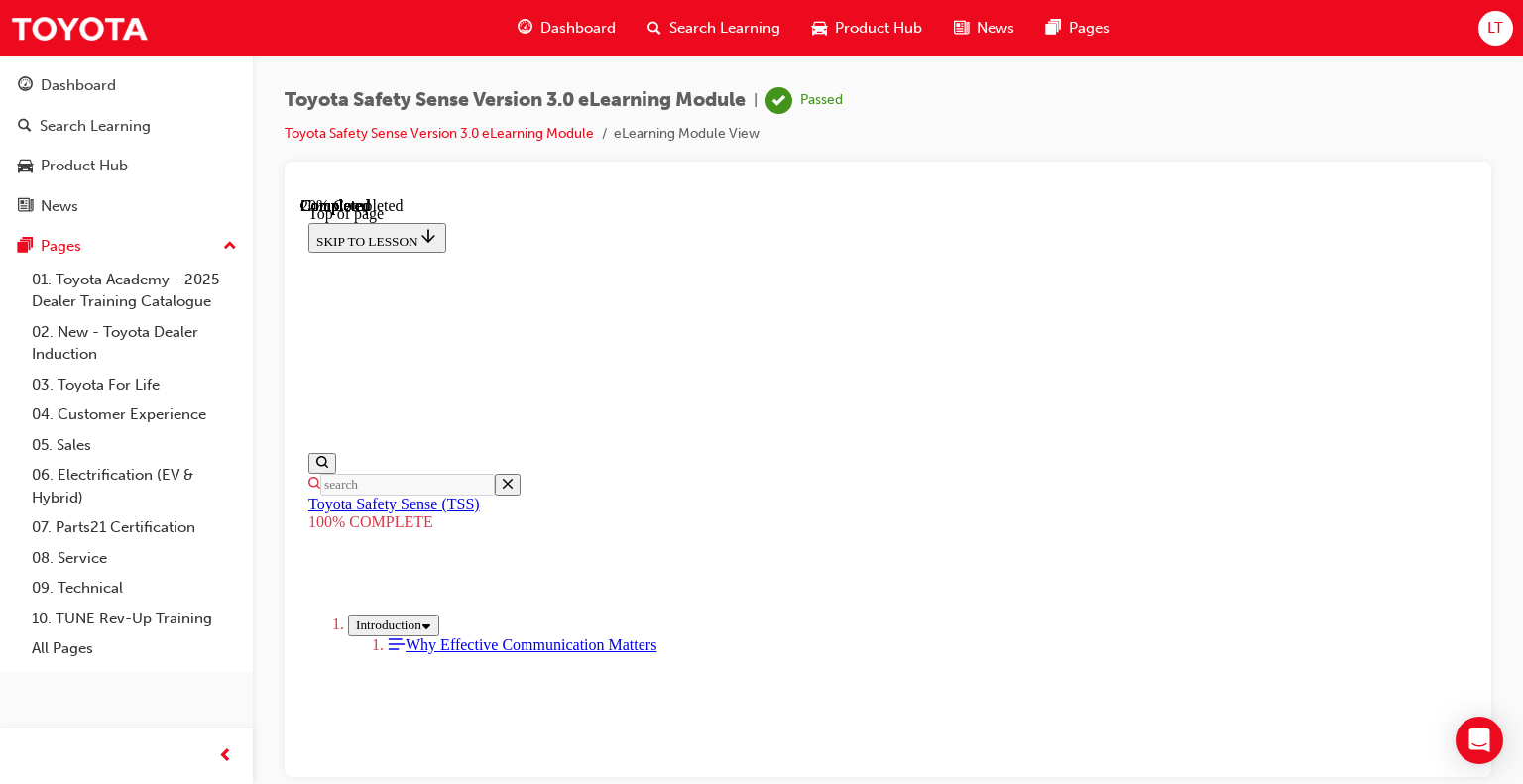 click at bounding box center (887, 17795) 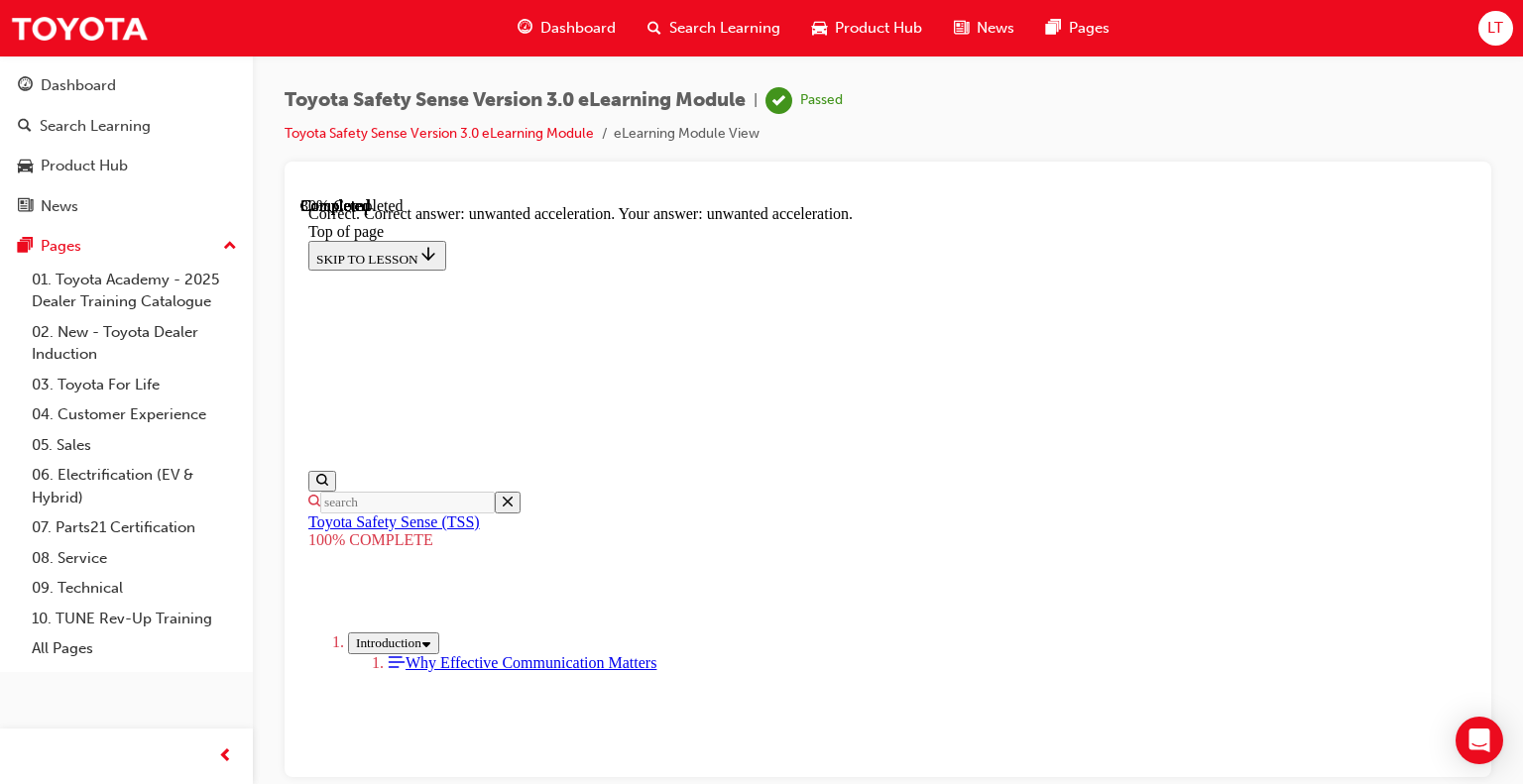 scroll, scrollTop: 662, scrollLeft: 0, axis: vertical 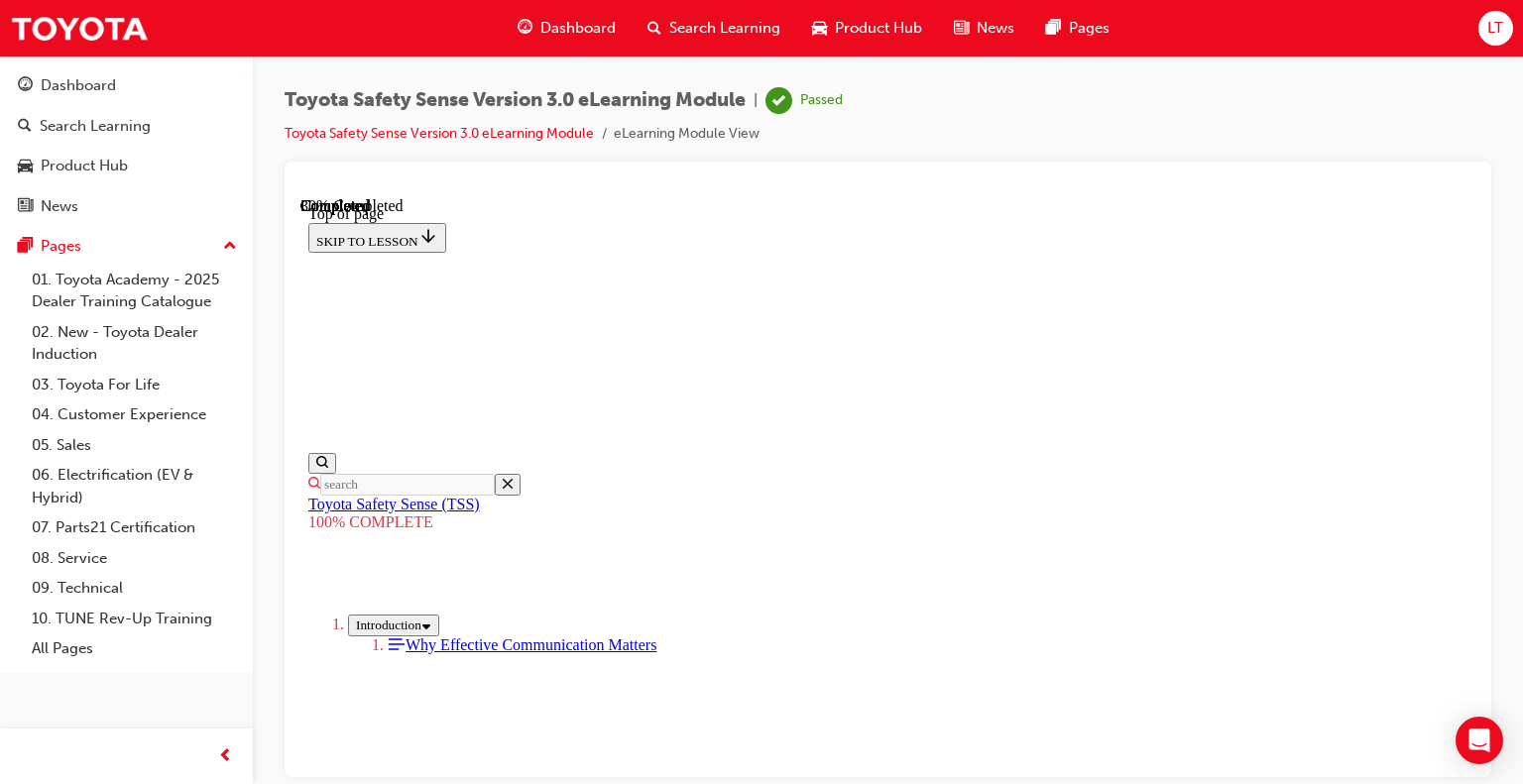 click at bounding box center [907, 16296] 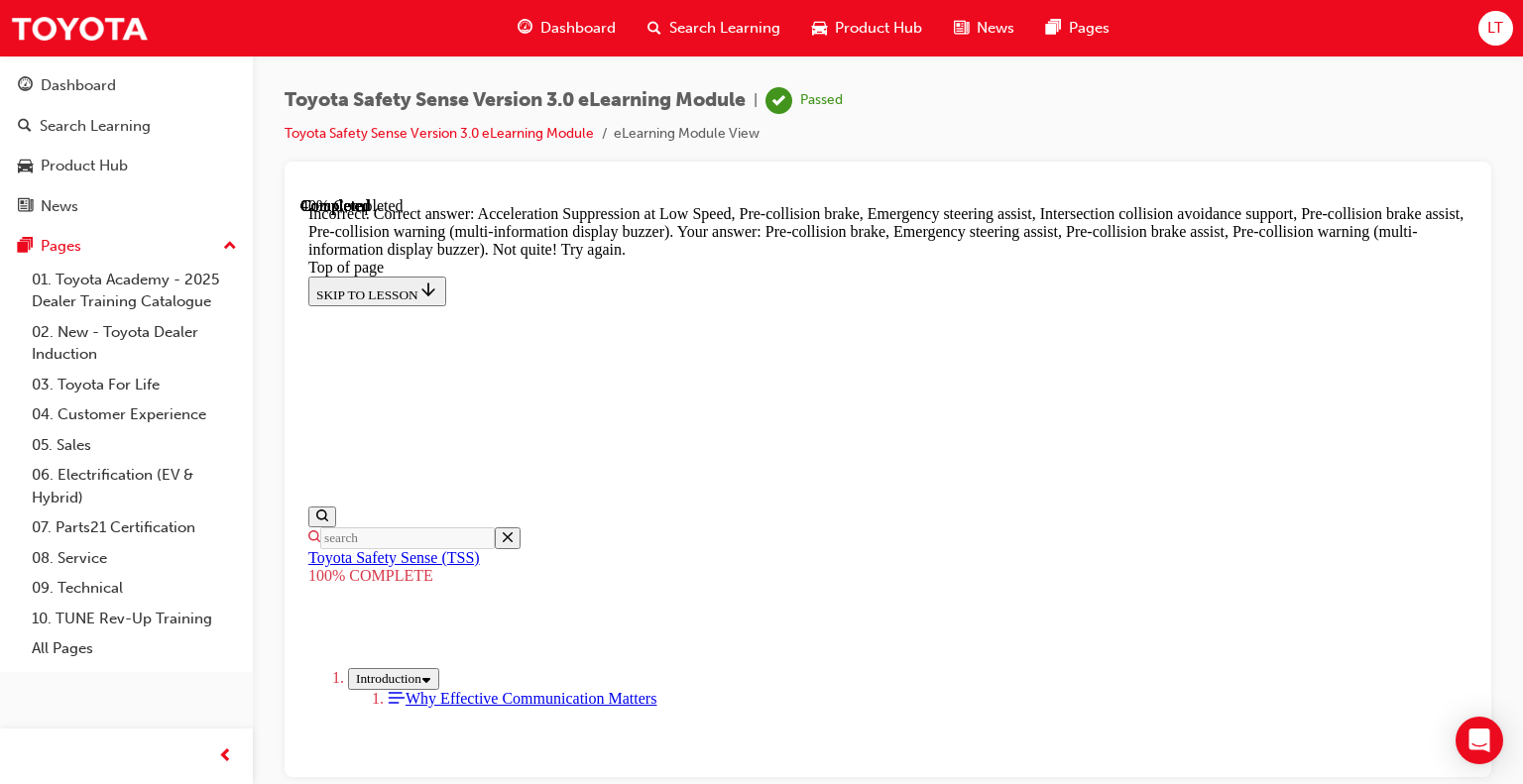click on "NEXT" at bounding box center (334, 16936) 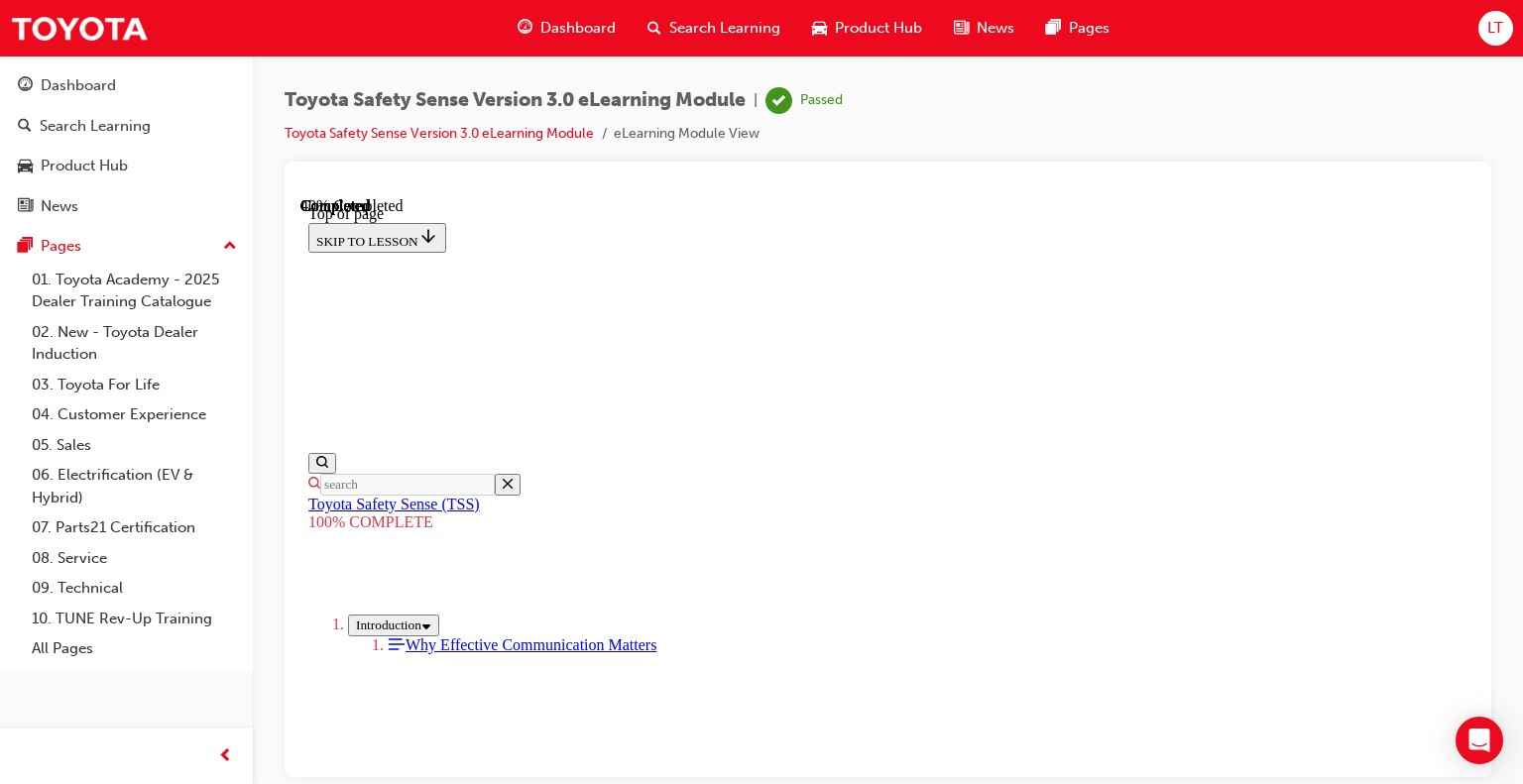 scroll, scrollTop: 567, scrollLeft: 0, axis: vertical 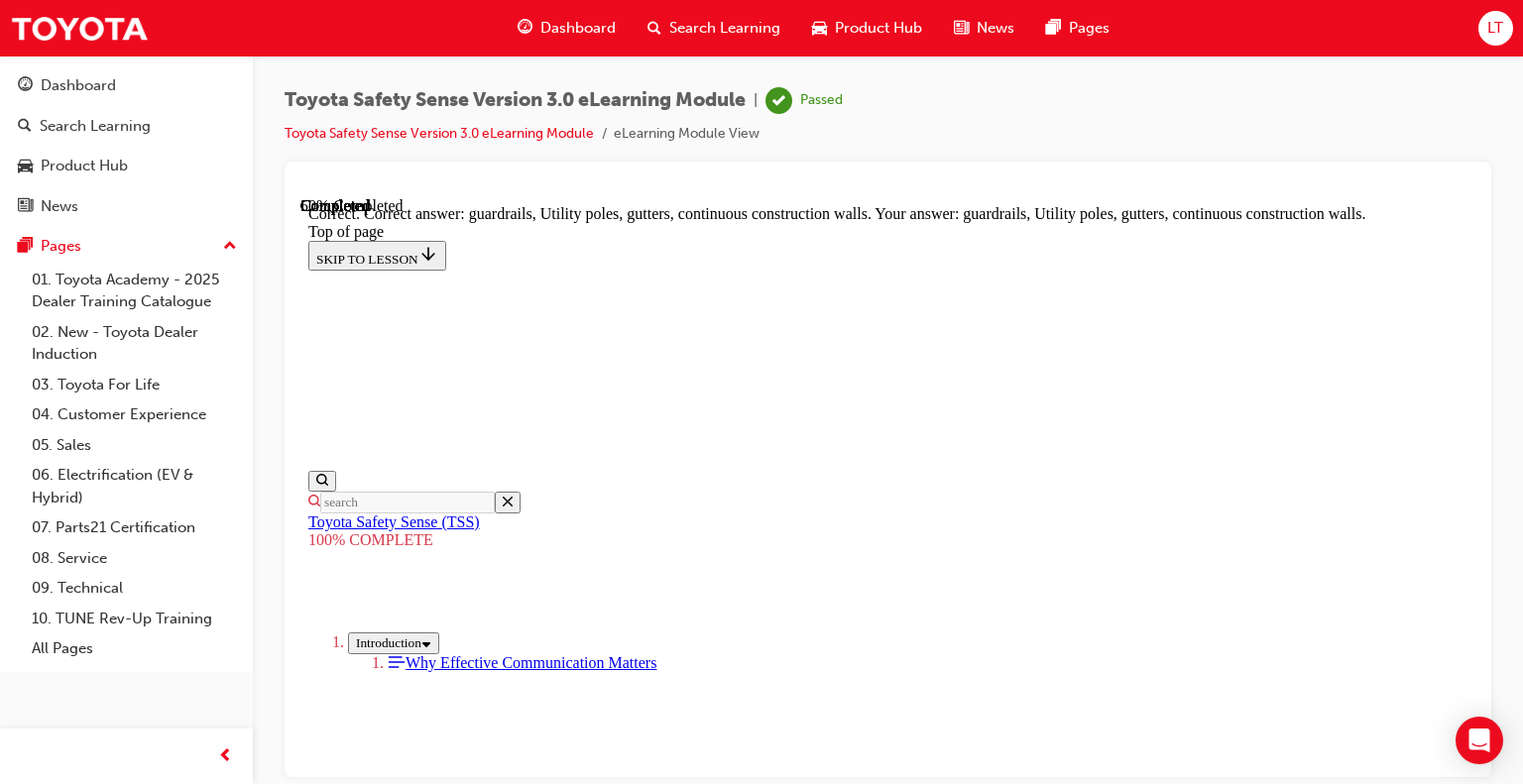 click on "NEXT" at bounding box center [334, 12968] 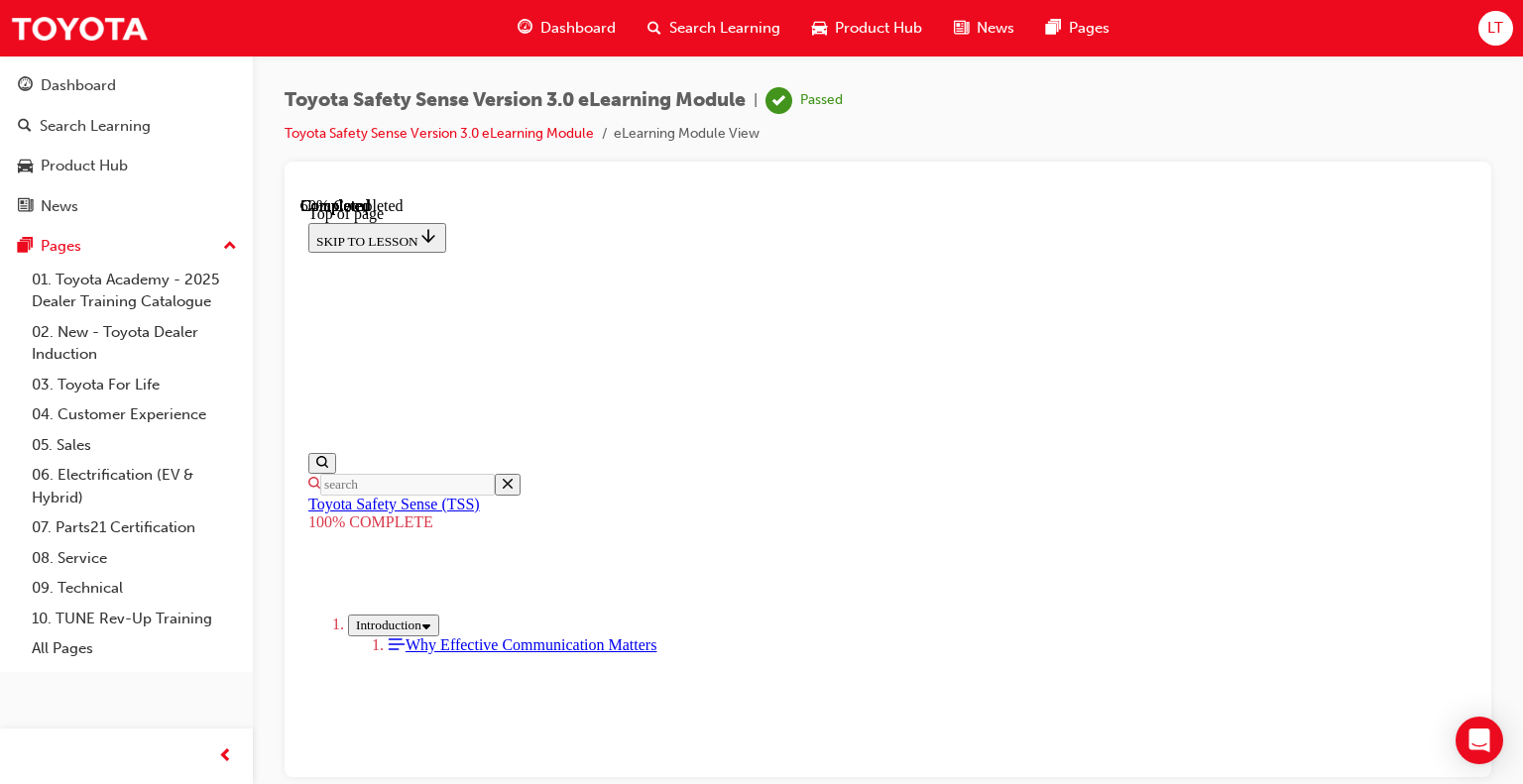scroll, scrollTop: 142, scrollLeft: 0, axis: vertical 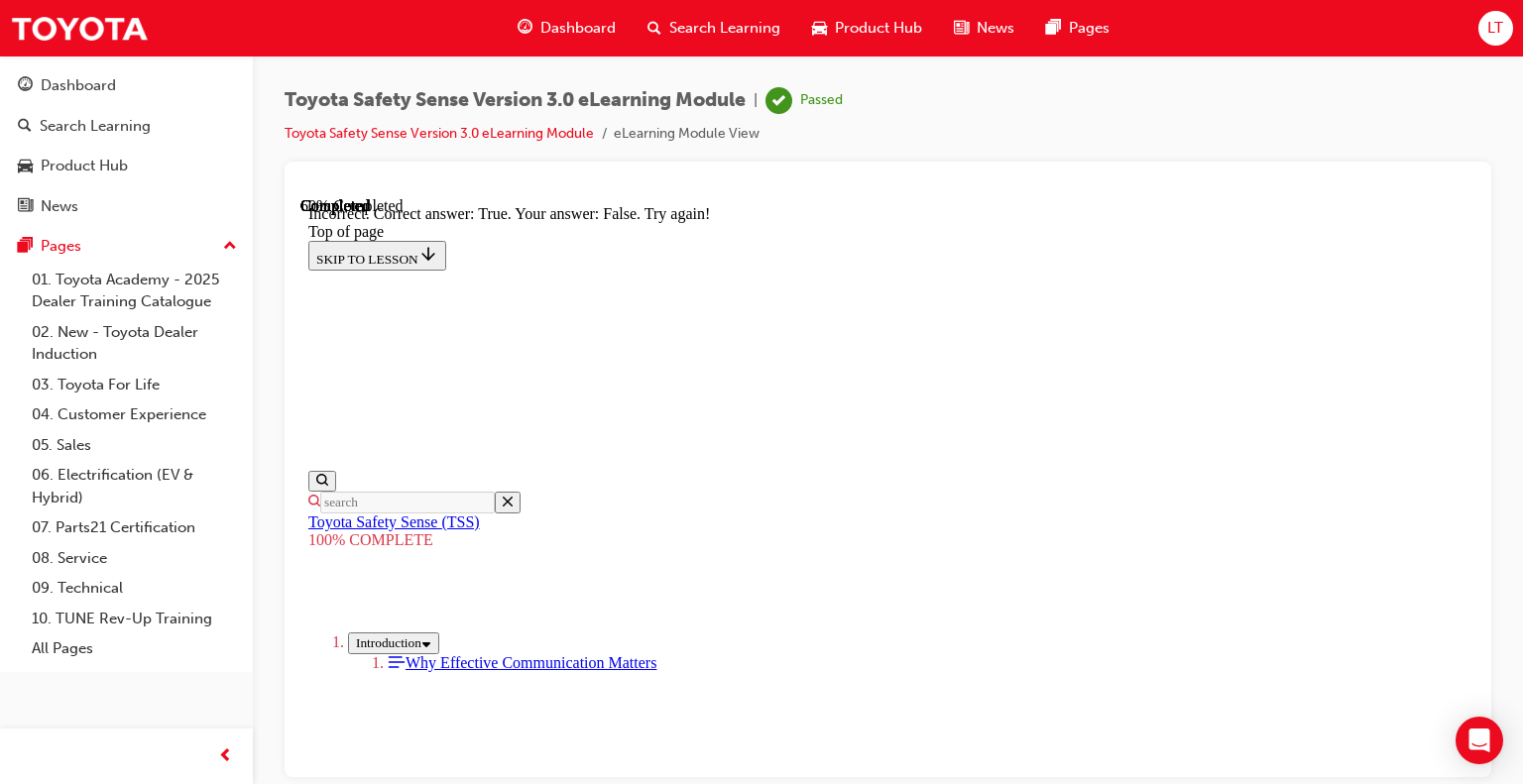 click on "NEXT" at bounding box center (334, 10892) 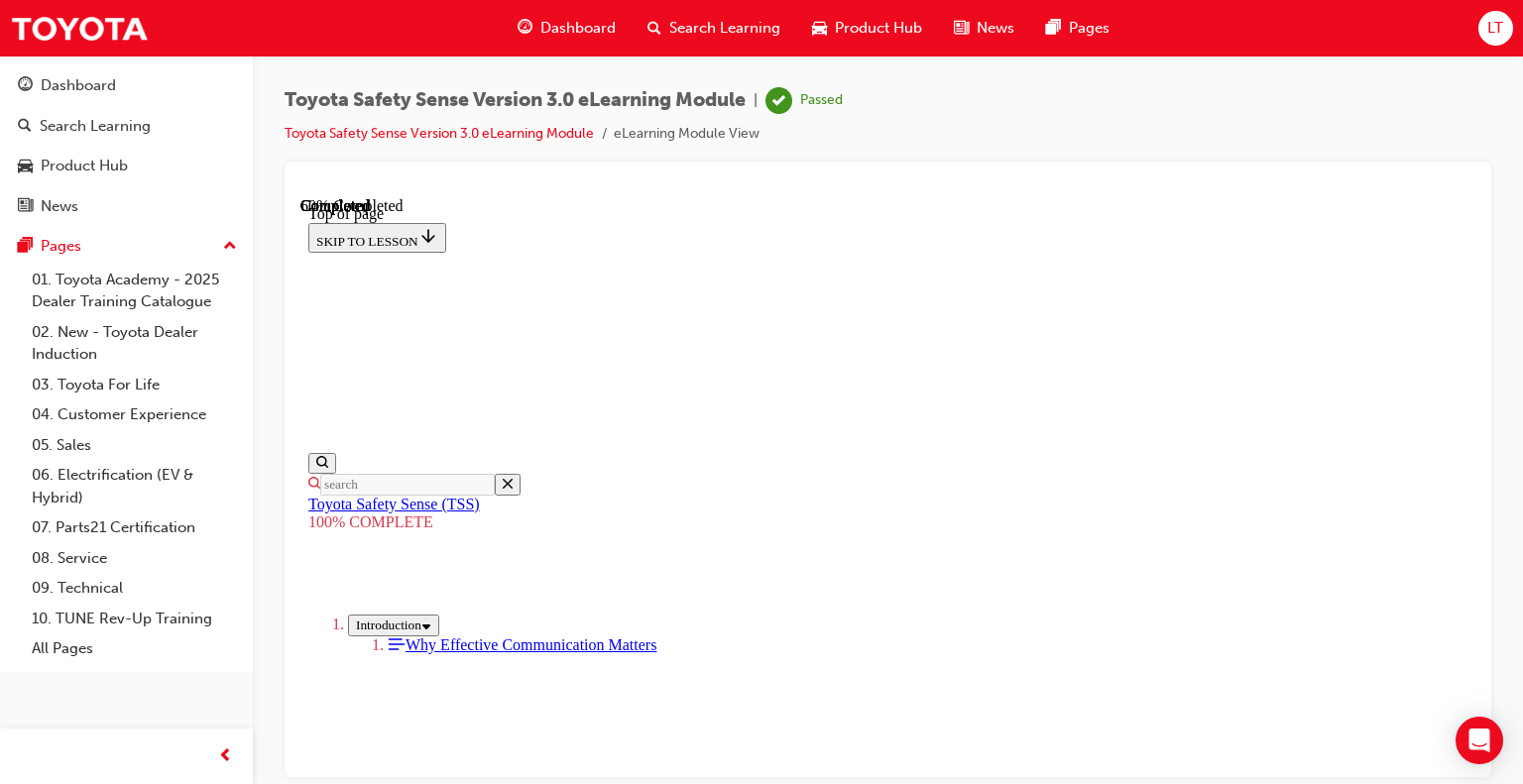 scroll, scrollTop: 170, scrollLeft: 0, axis: vertical 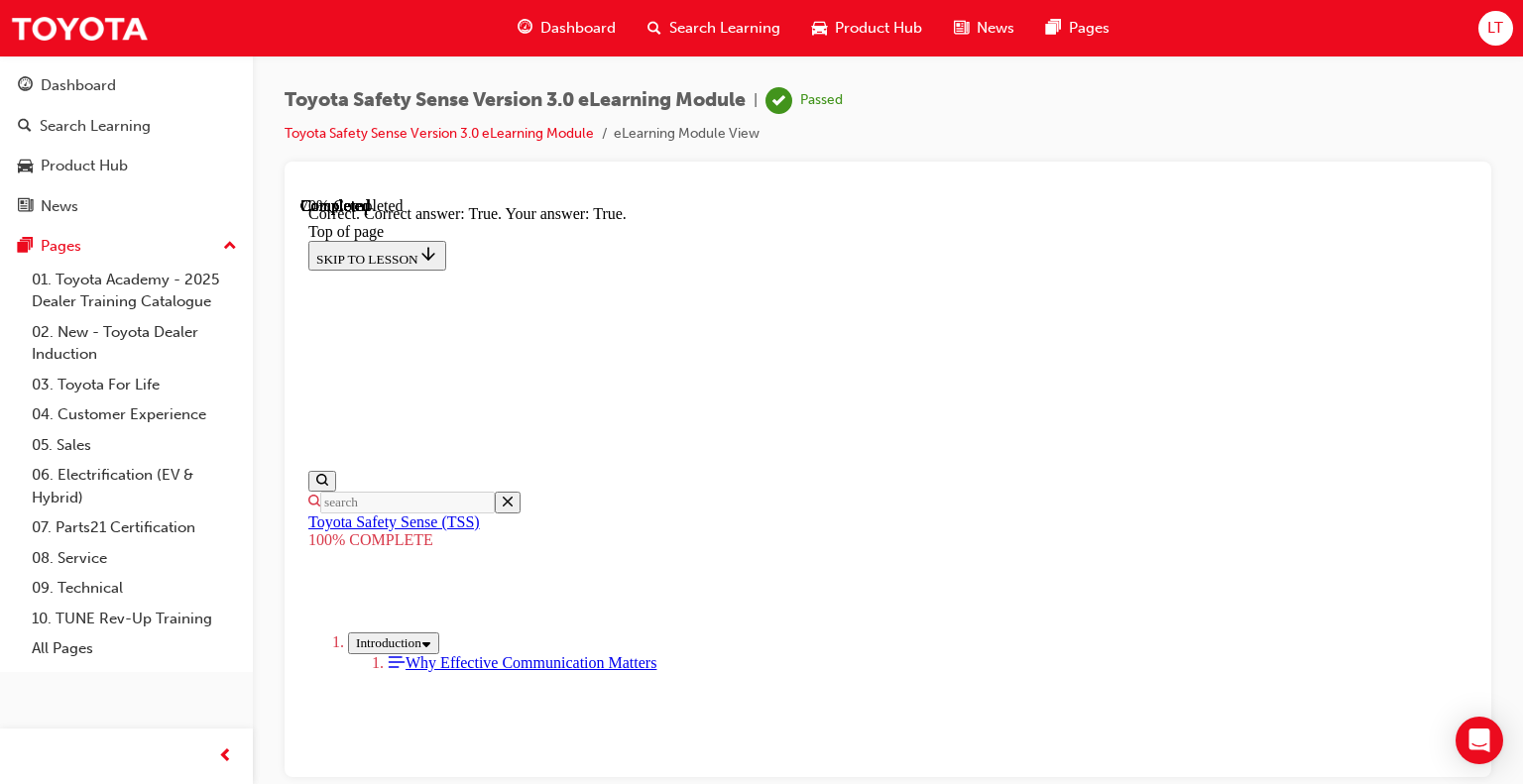 click on "NEXT" at bounding box center [334, 10619] 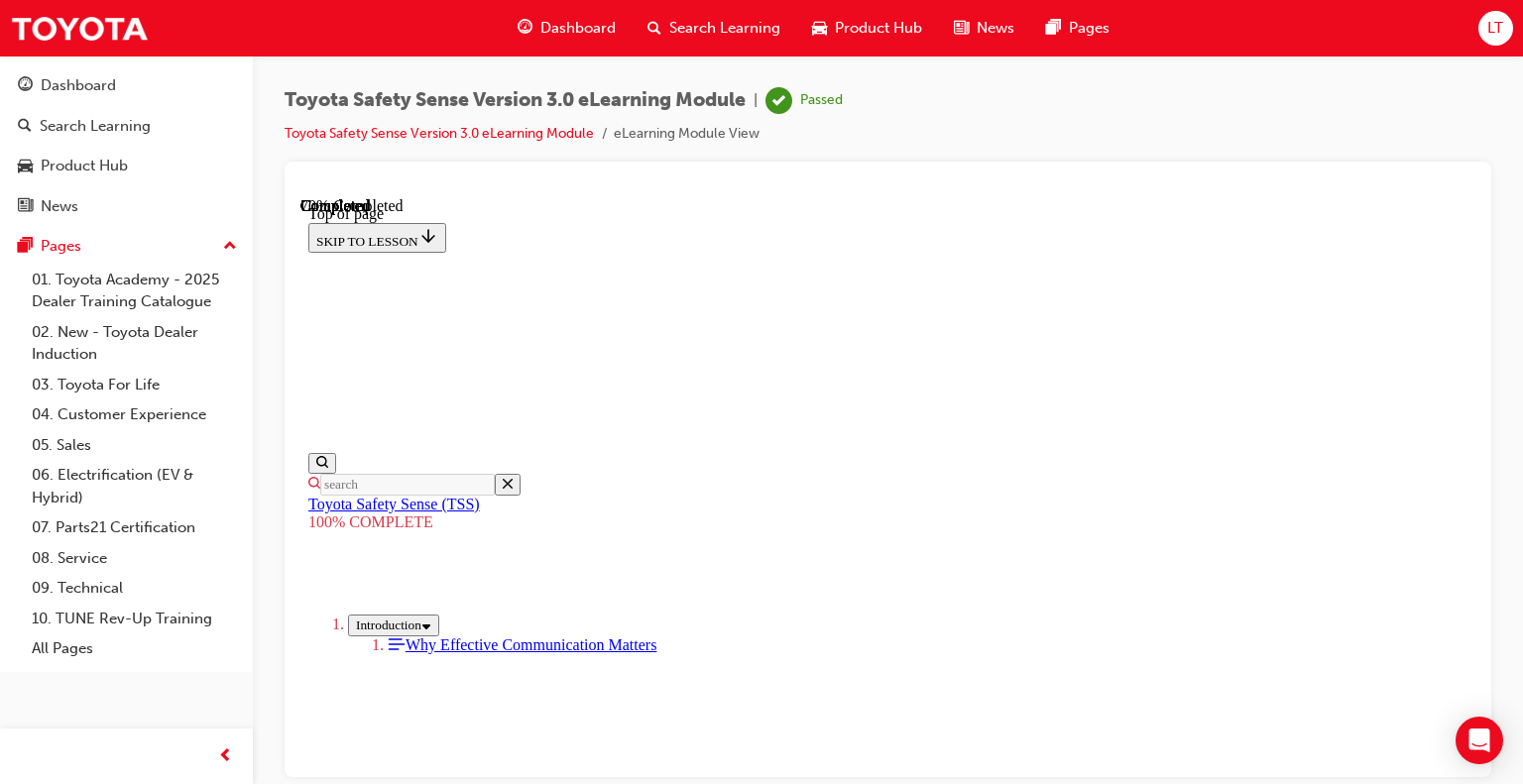 scroll, scrollTop: 369, scrollLeft: 0, axis: vertical 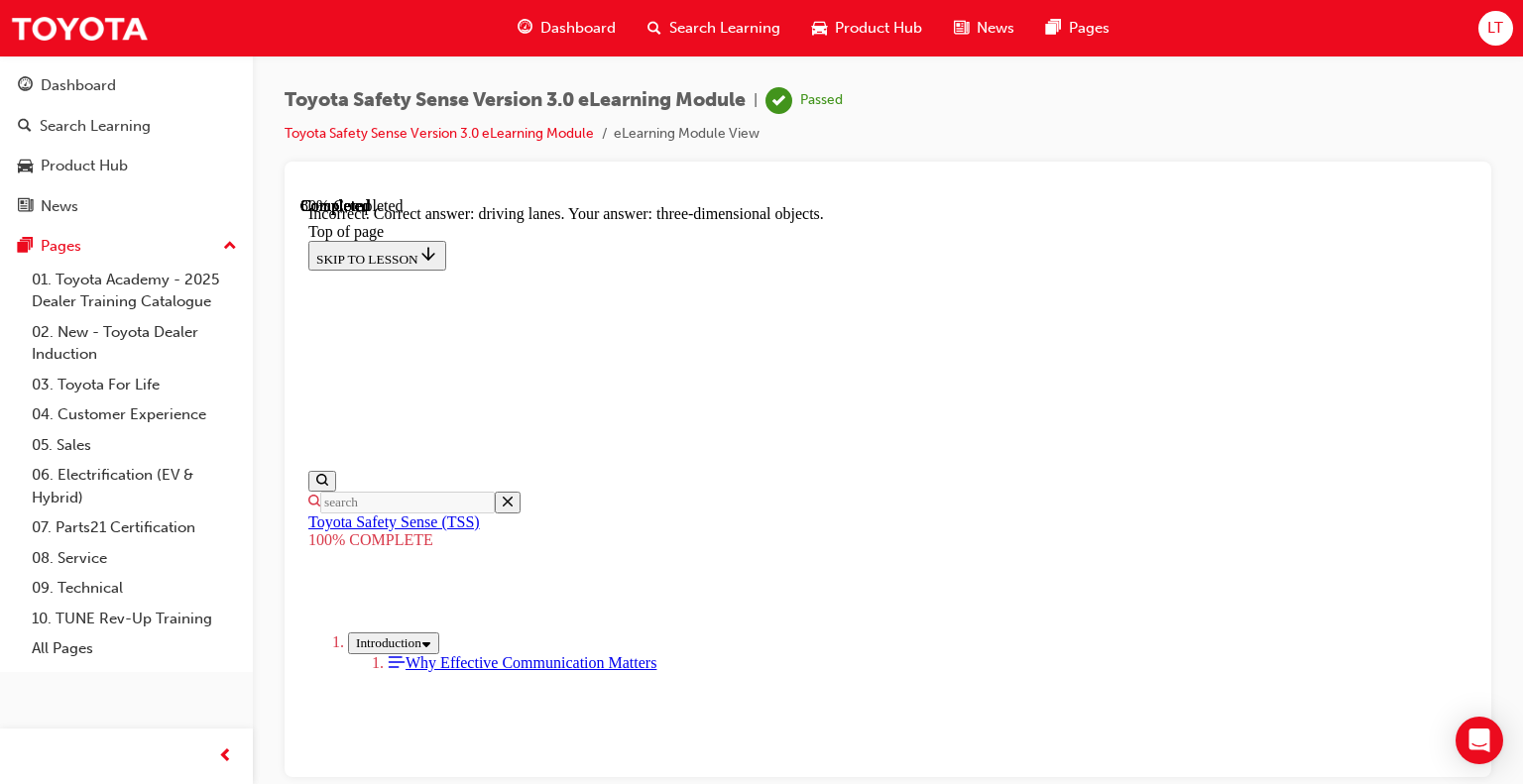 click on "NEXT" at bounding box center [887, 14756] 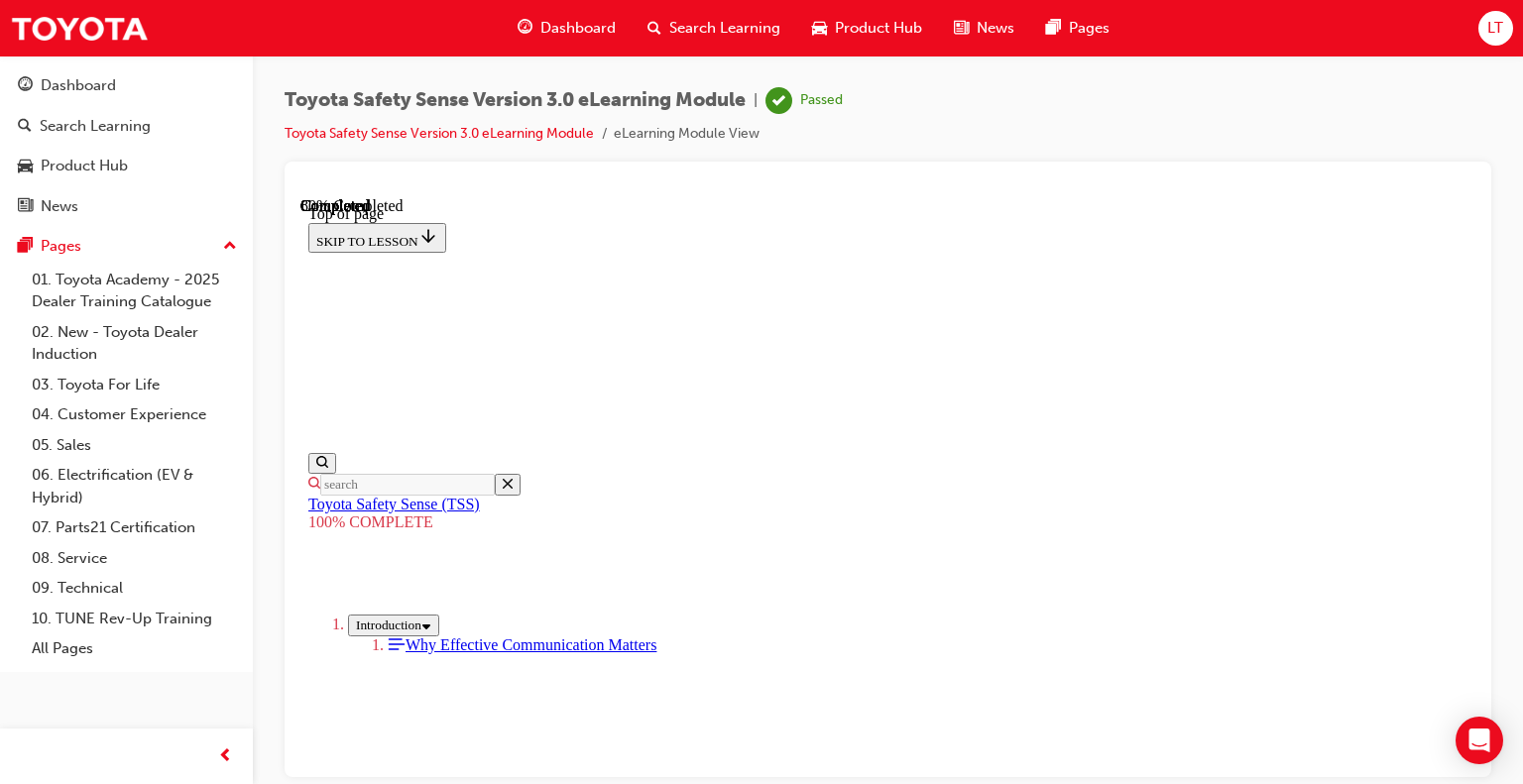 scroll, scrollTop: 468, scrollLeft: 0, axis: vertical 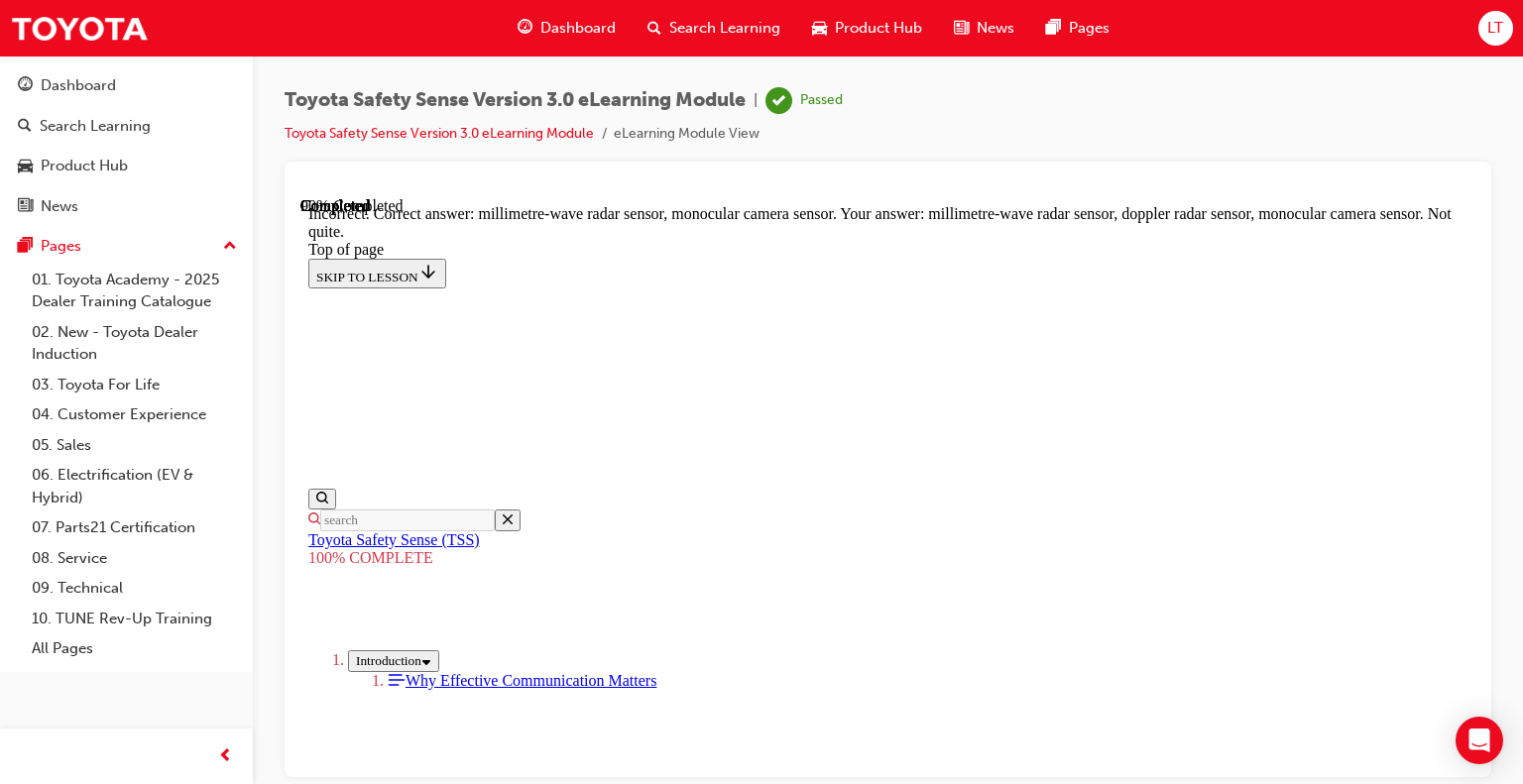 click on "NEXT" at bounding box center (334, 15114) 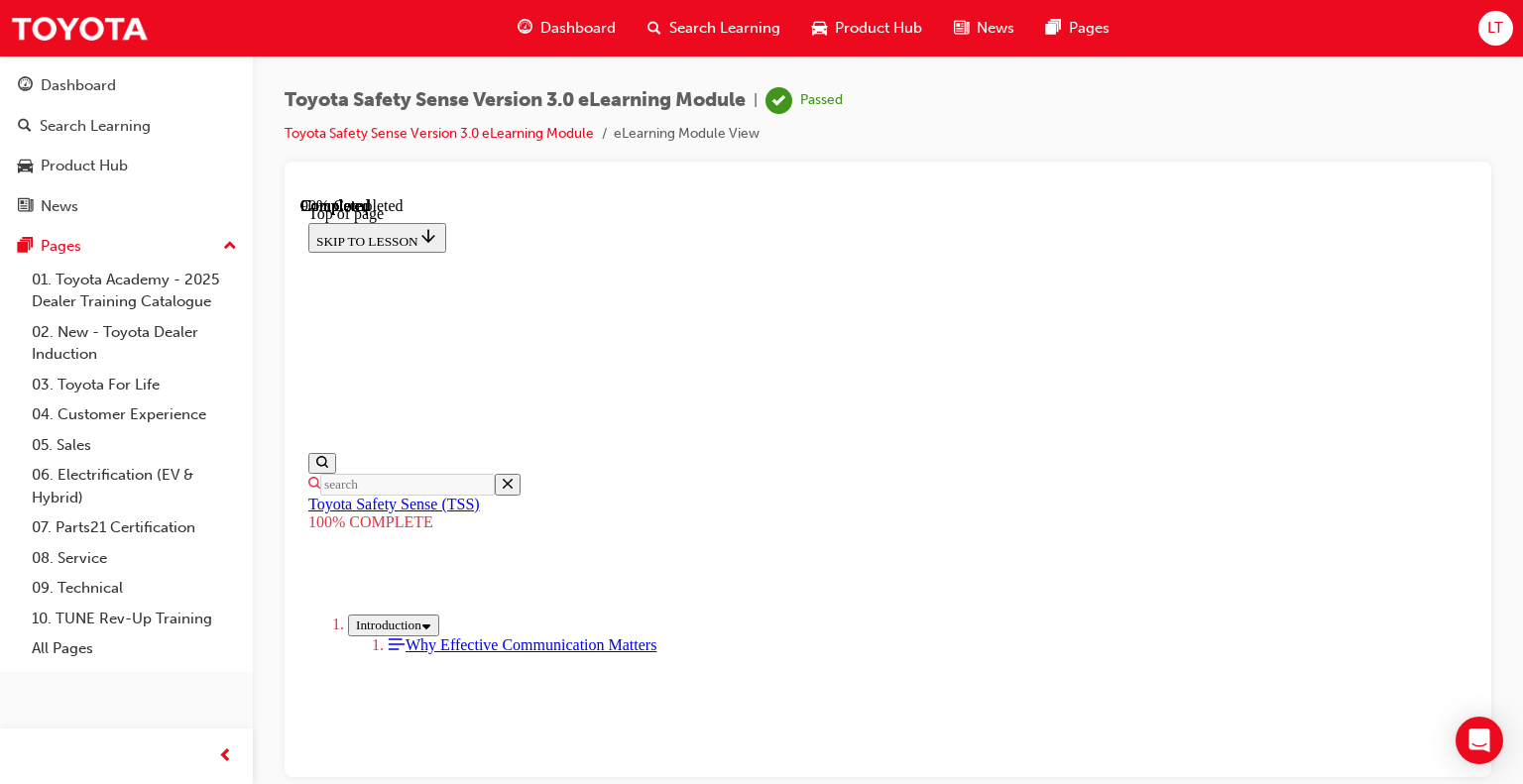scroll, scrollTop: 468, scrollLeft: 0, axis: vertical 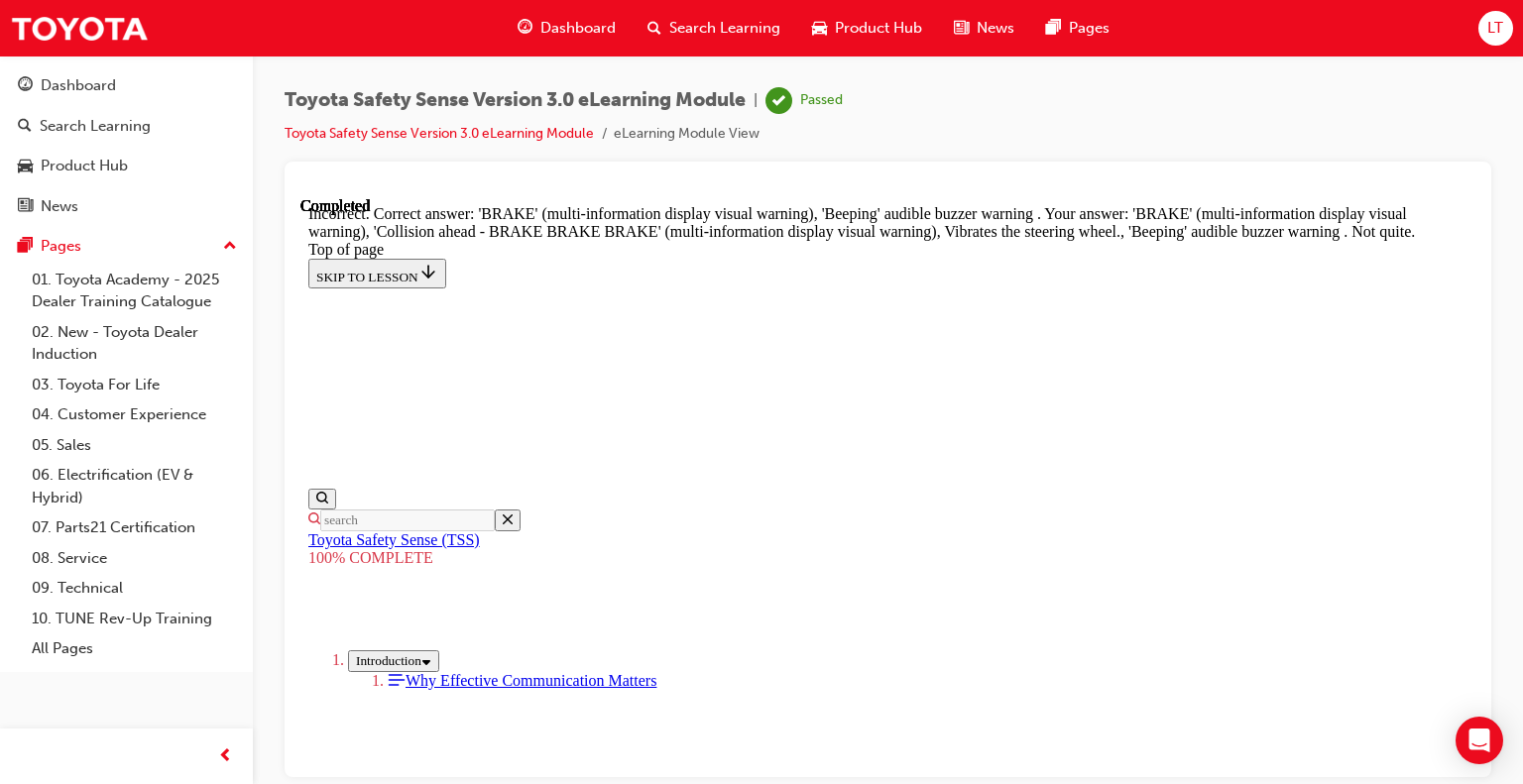 click on "NEXT" at bounding box center [887, 10416] 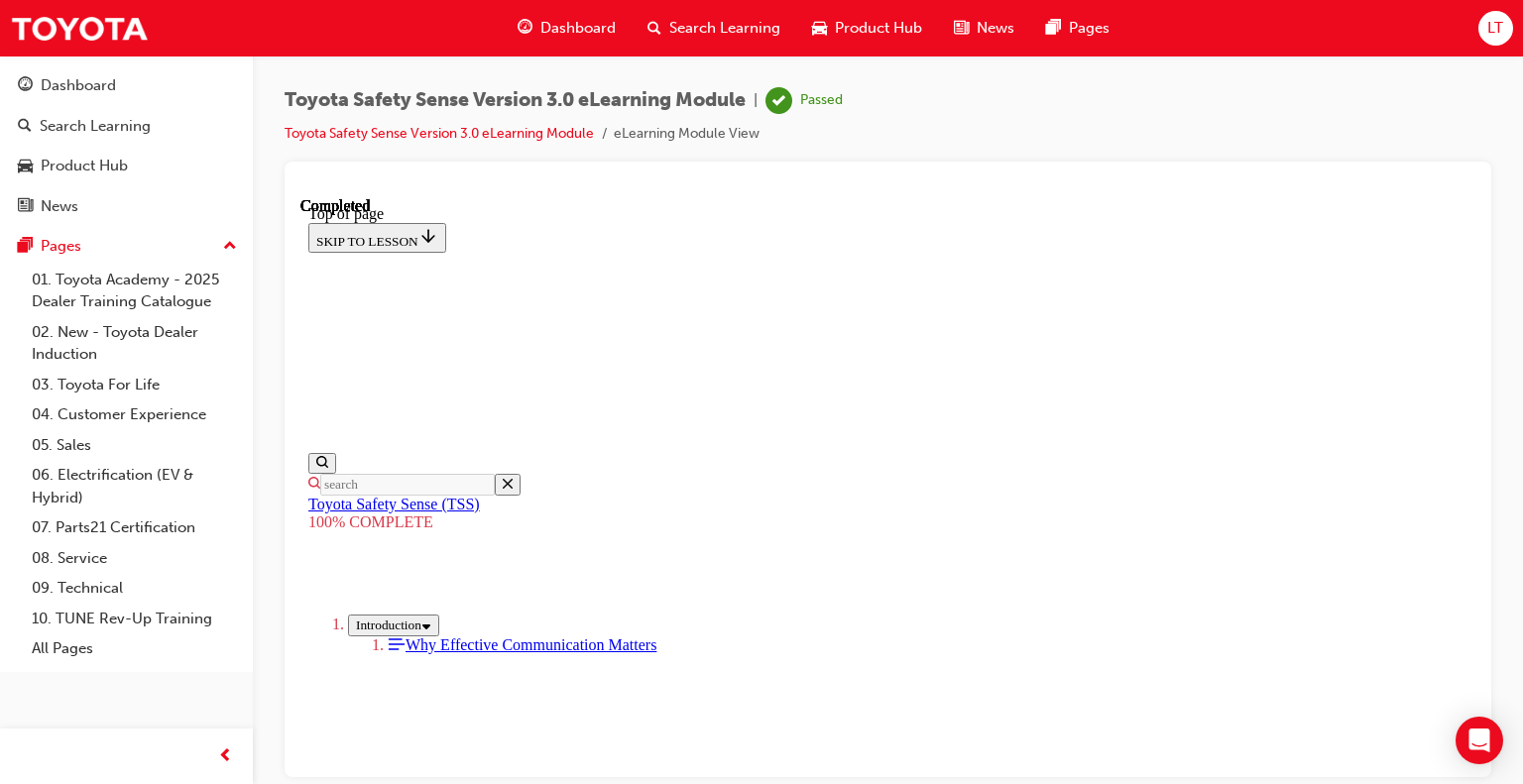 scroll, scrollTop: 297, scrollLeft: 0, axis: vertical 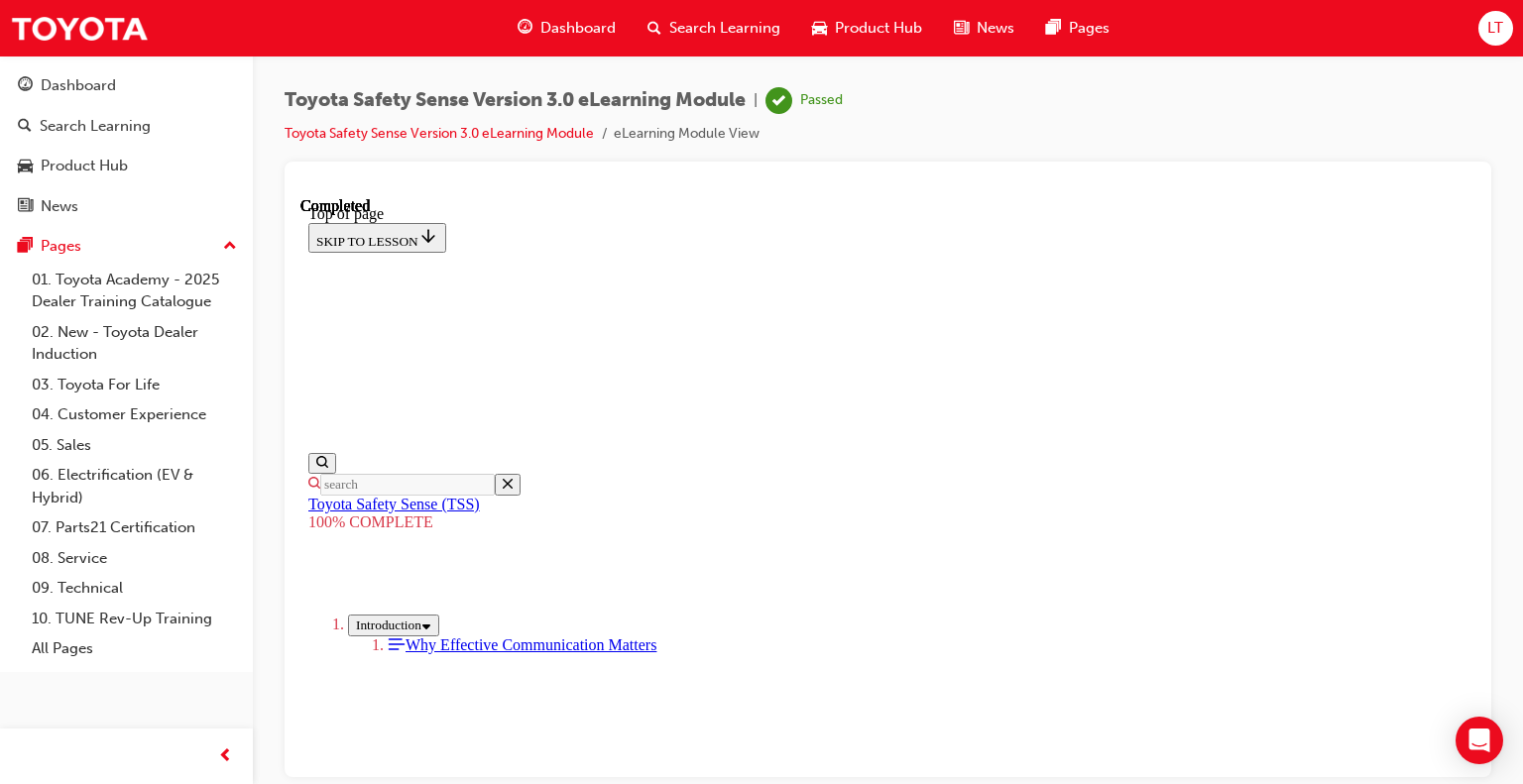 click on "Lane Tracing Assist (LTA) - Enhanced" at bounding box center [927, 4697] 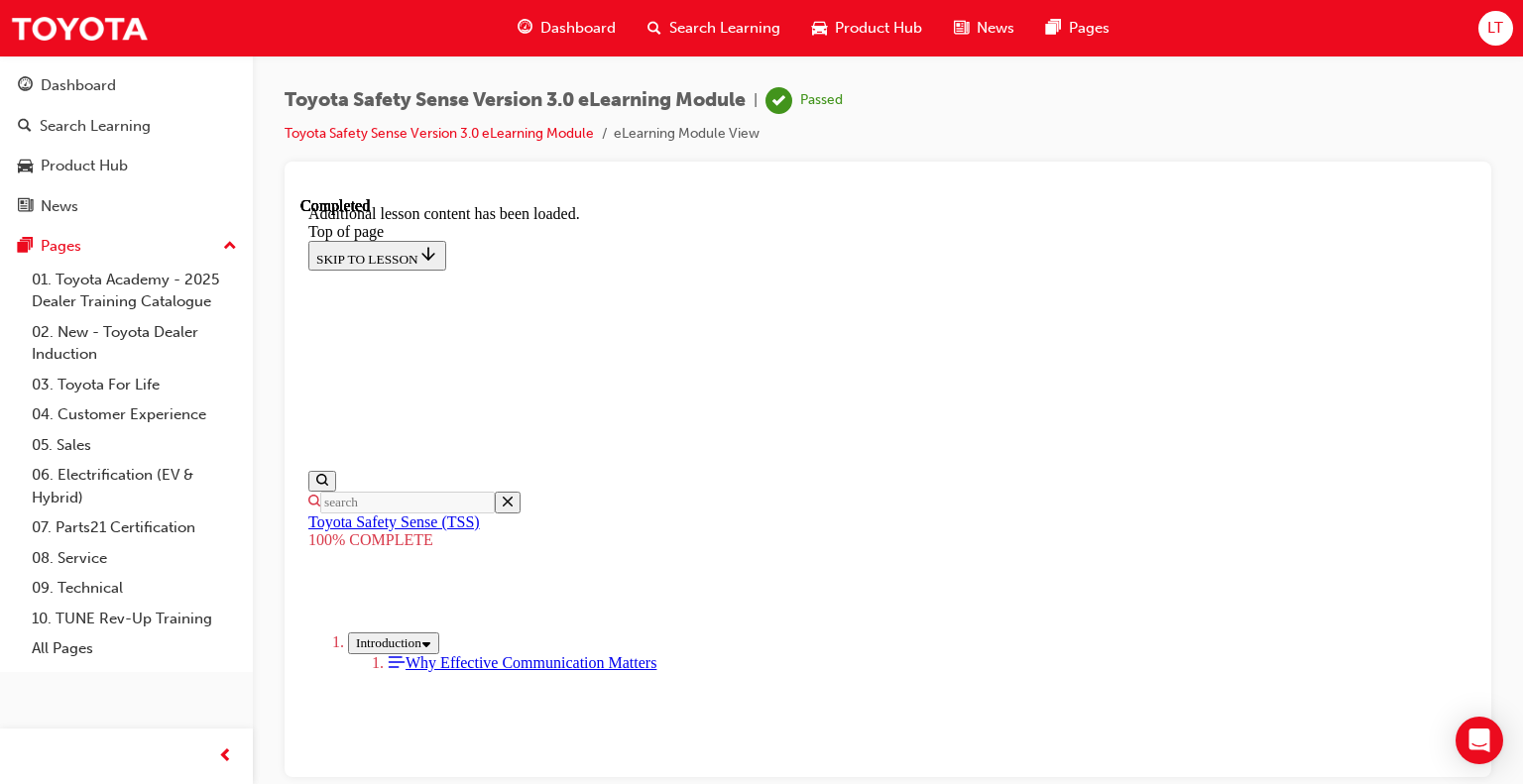 scroll, scrollTop: 59, scrollLeft: 0, axis: vertical 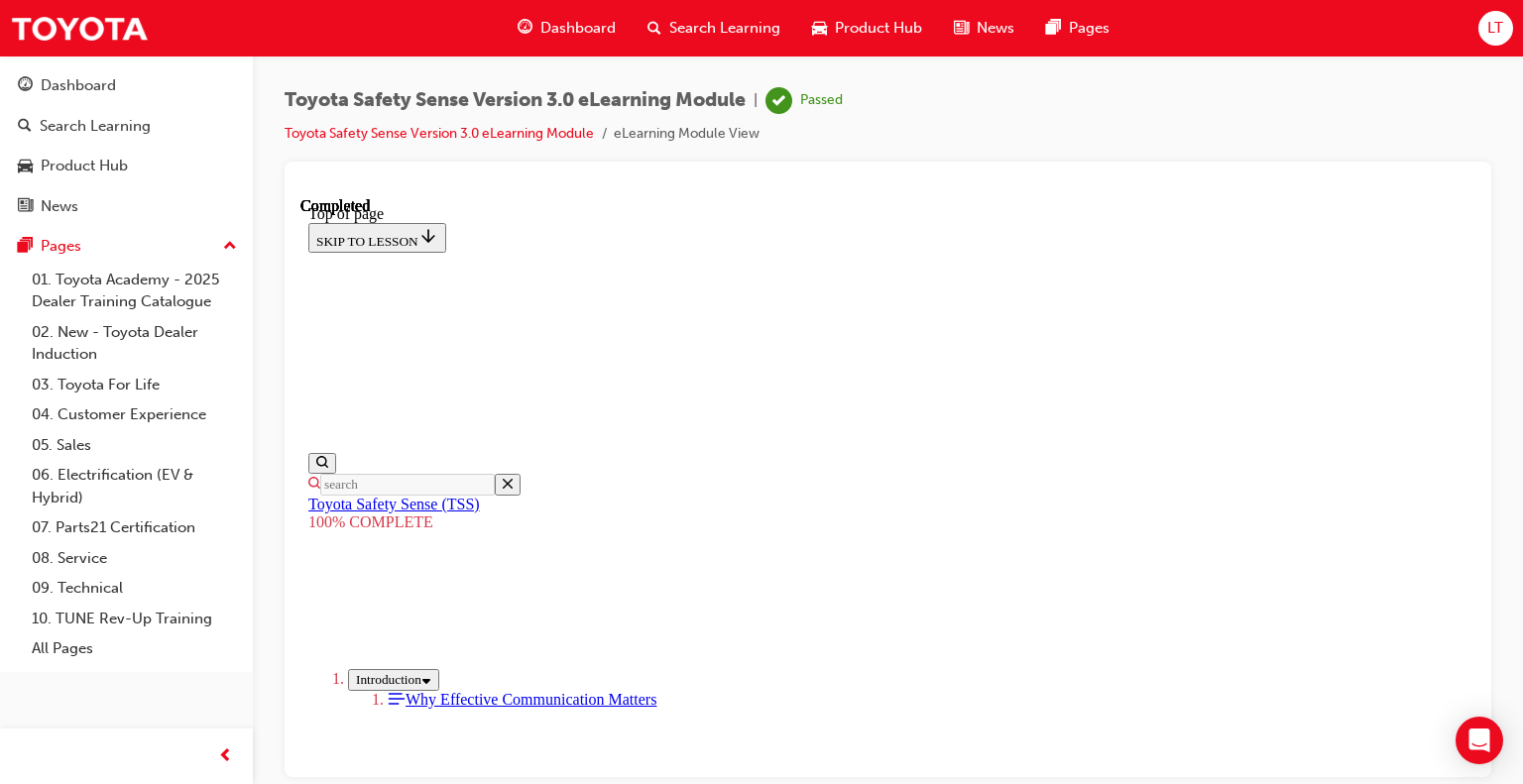 click on "Latest Toyota Safety Sense (TSS)" at bounding box center (927, 2341) 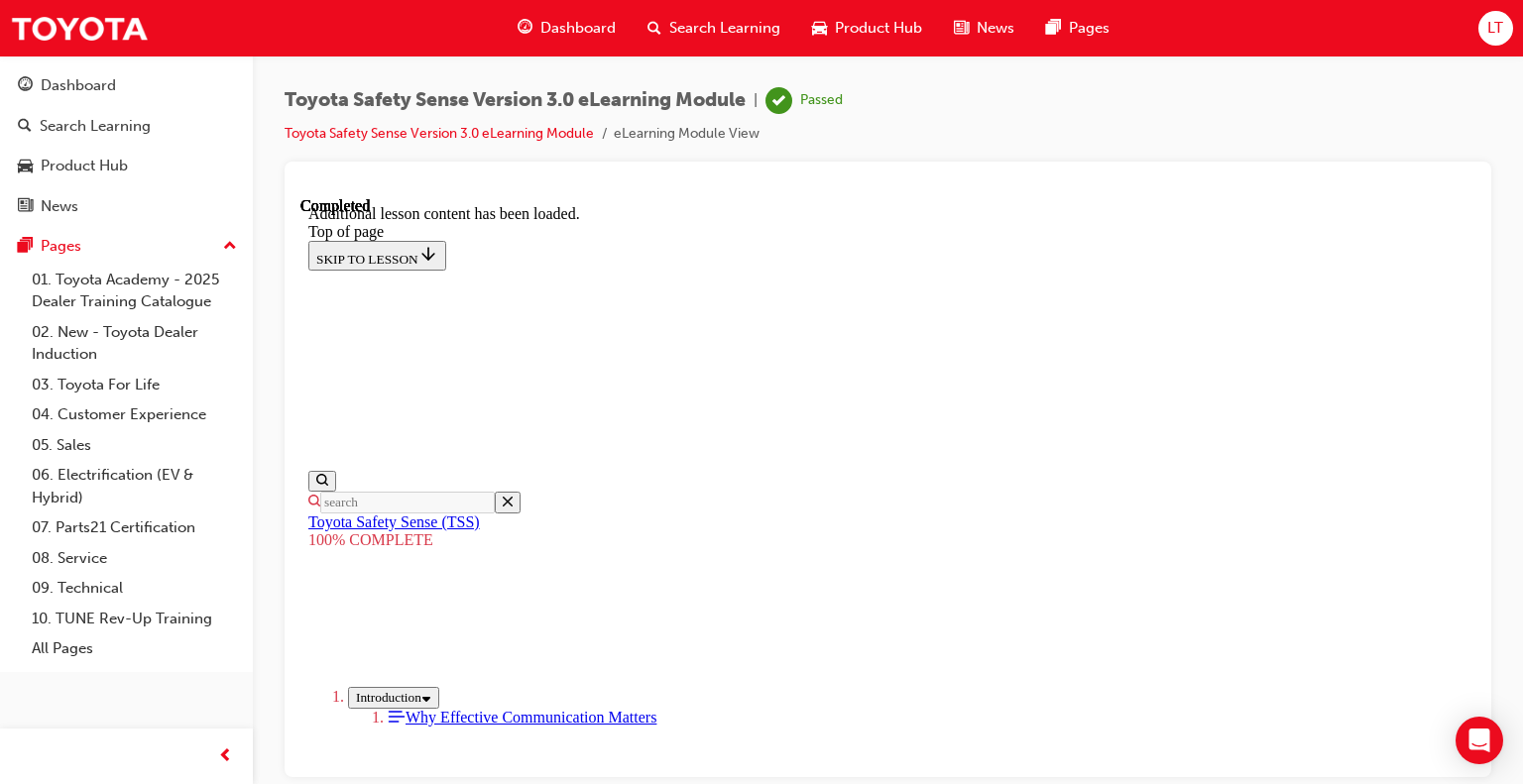 scroll, scrollTop: 904, scrollLeft: 0, axis: vertical 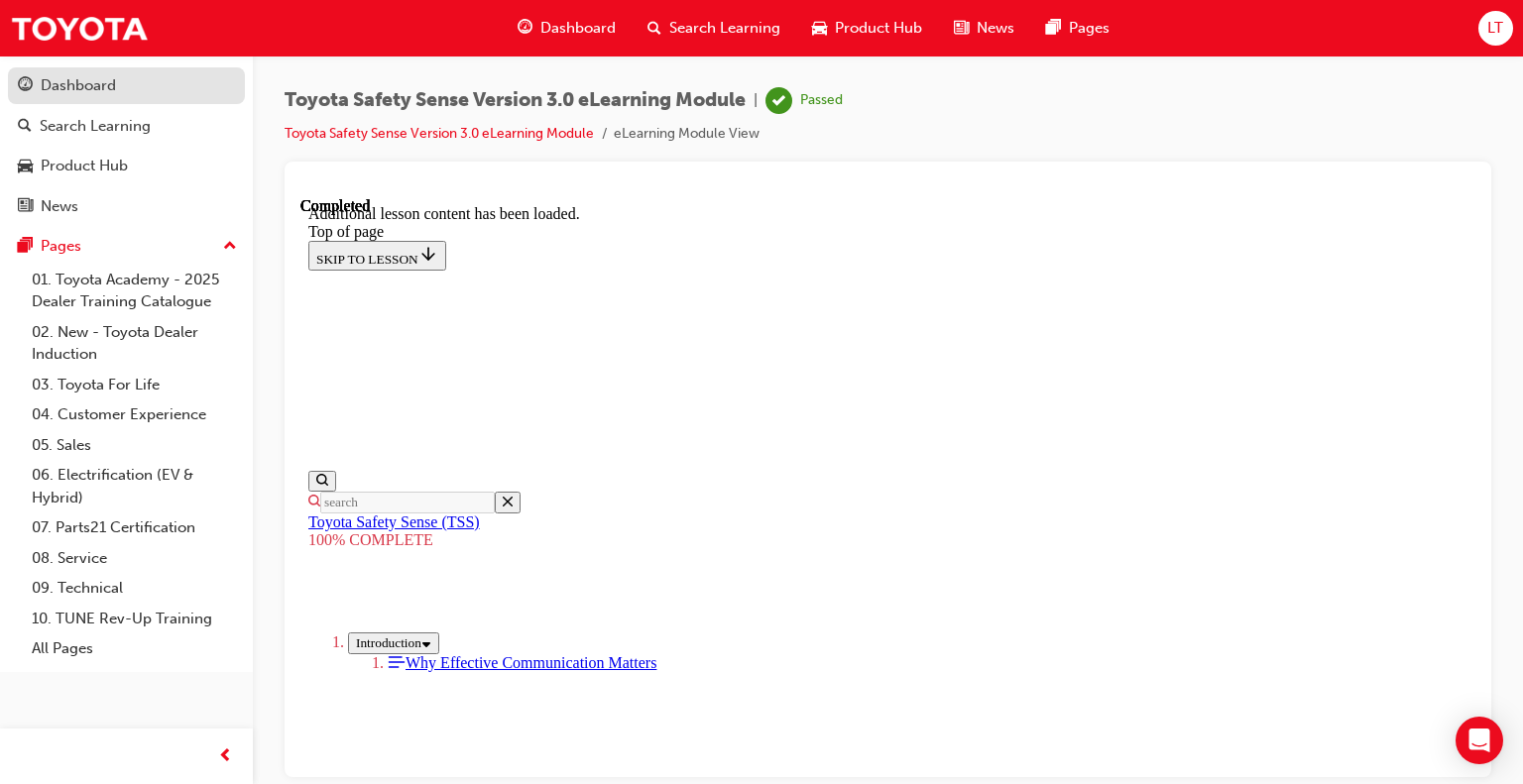 click on "Dashboard" at bounding box center (126, 85) 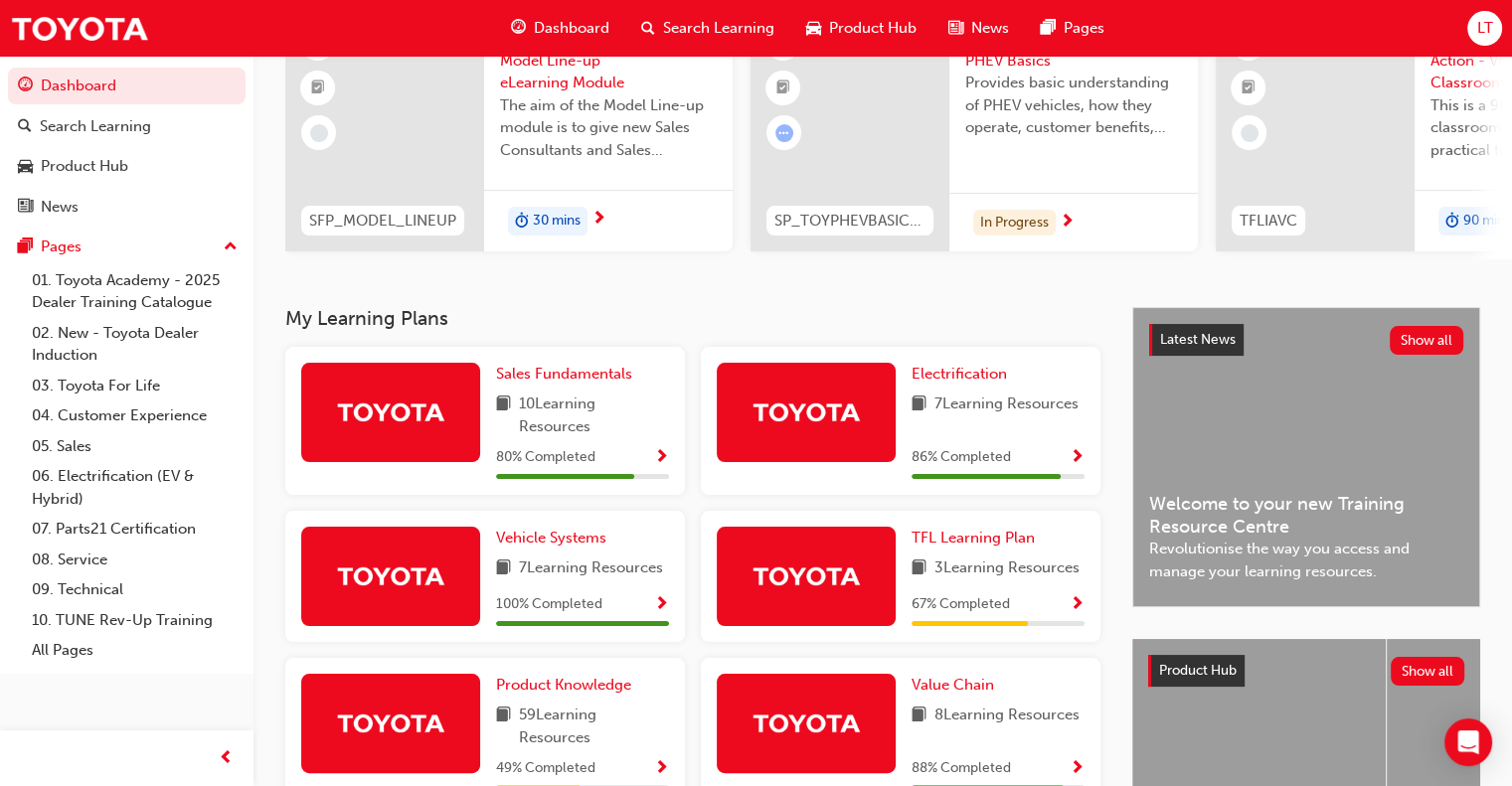 scroll, scrollTop: 298, scrollLeft: 0, axis: vertical 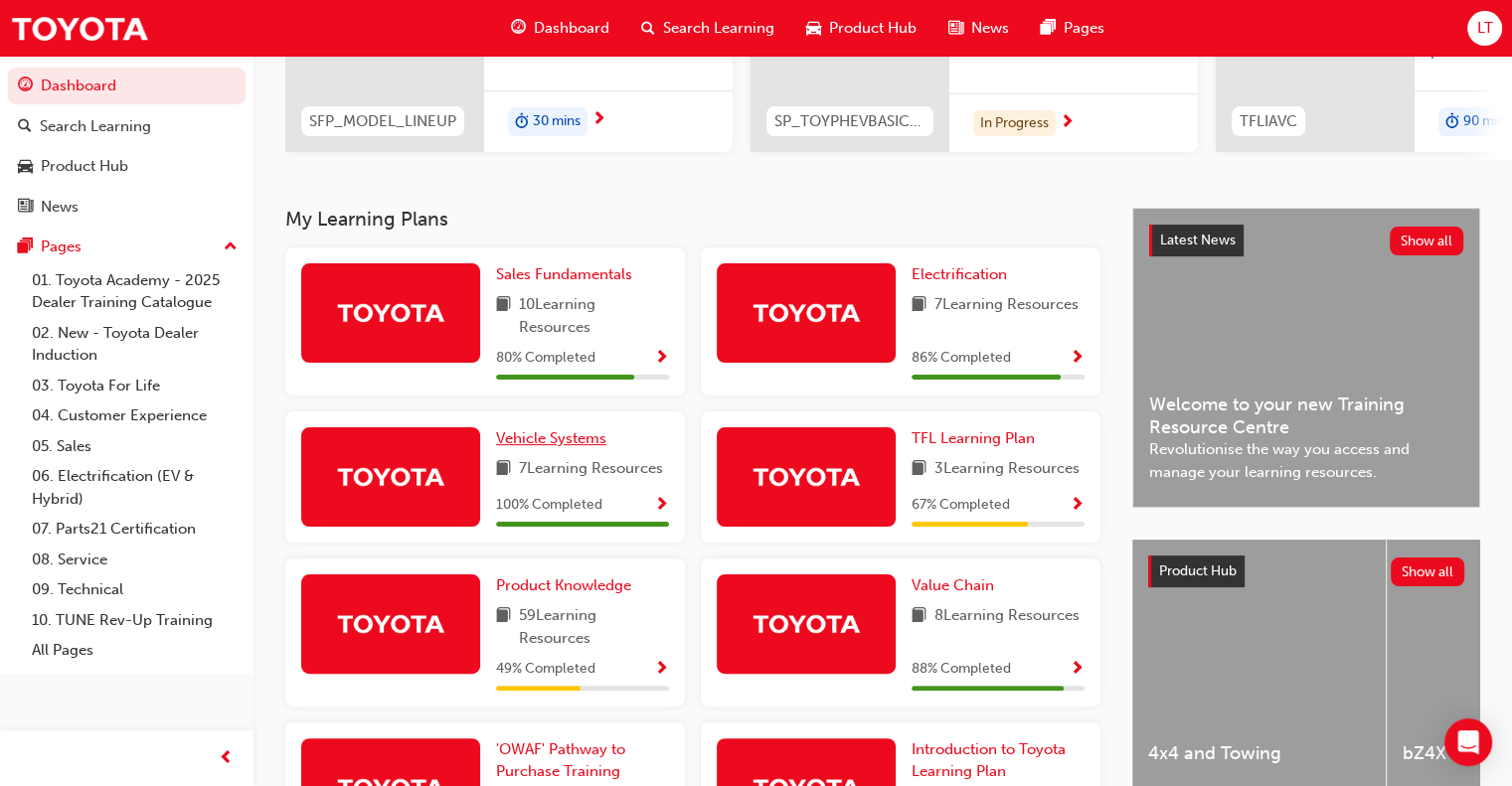 click on "Vehicle Systems" at bounding box center (551, 438) 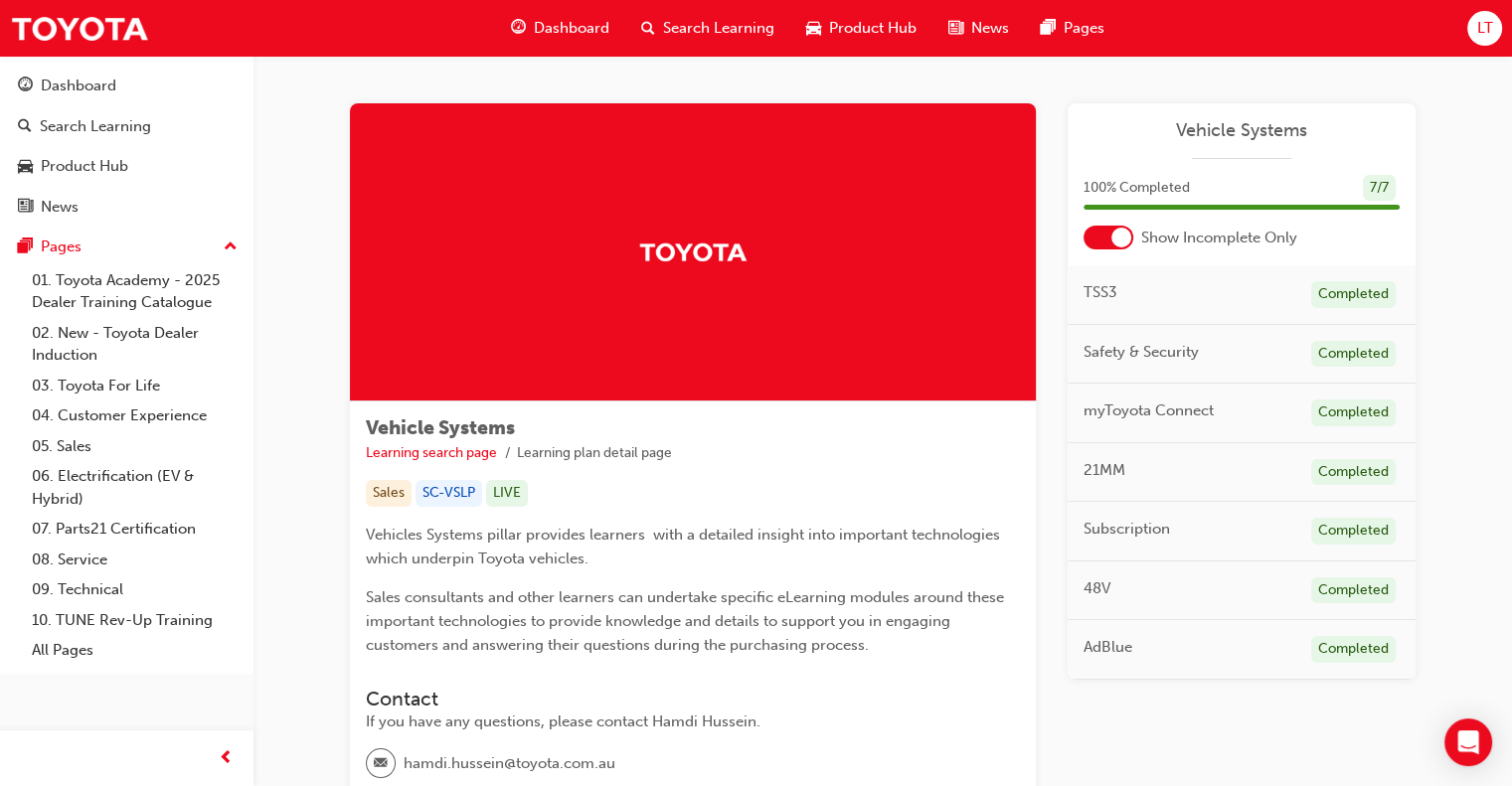 click at bounding box center [1121, 237] 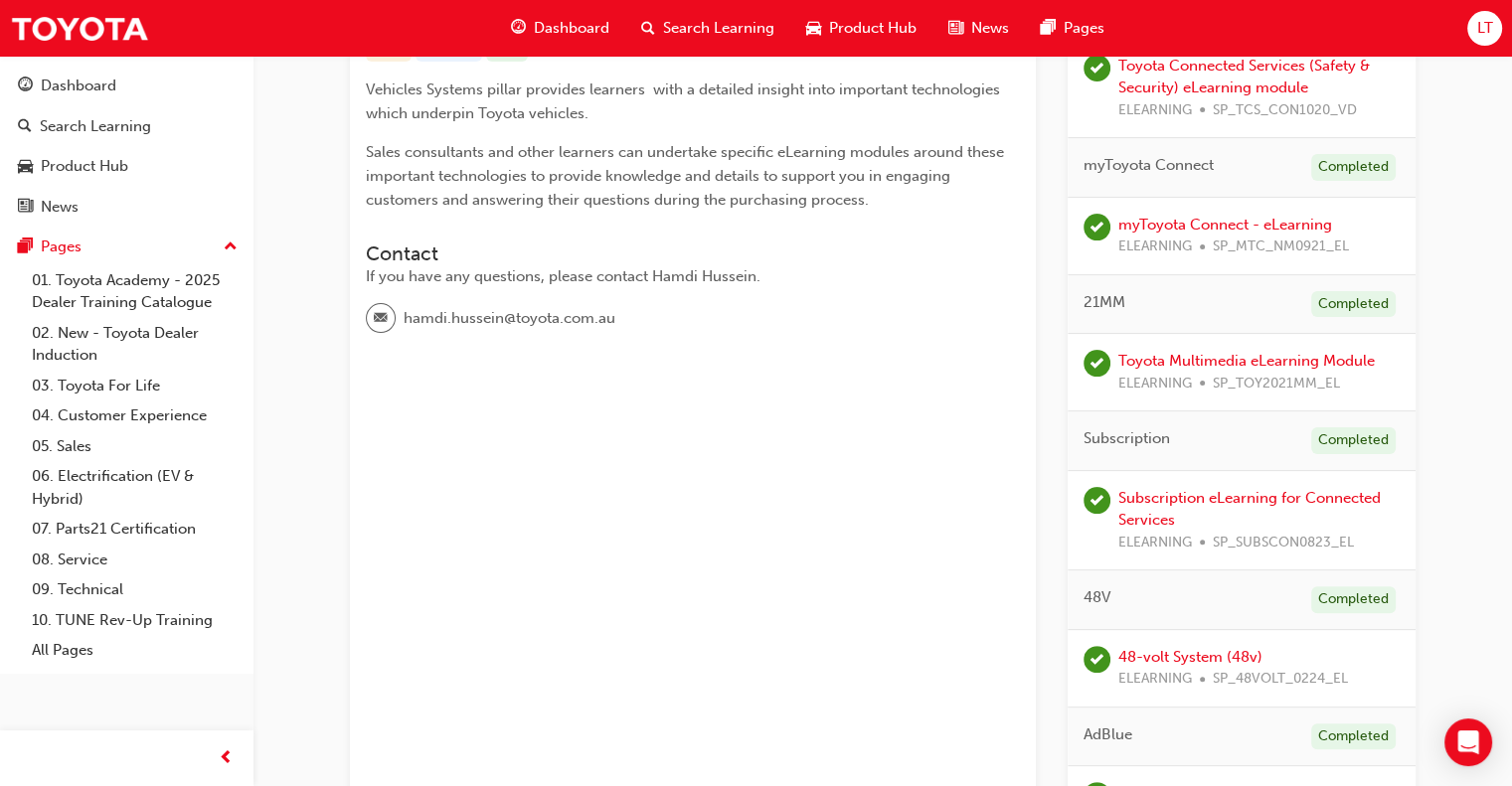 scroll, scrollTop: 147, scrollLeft: 0, axis: vertical 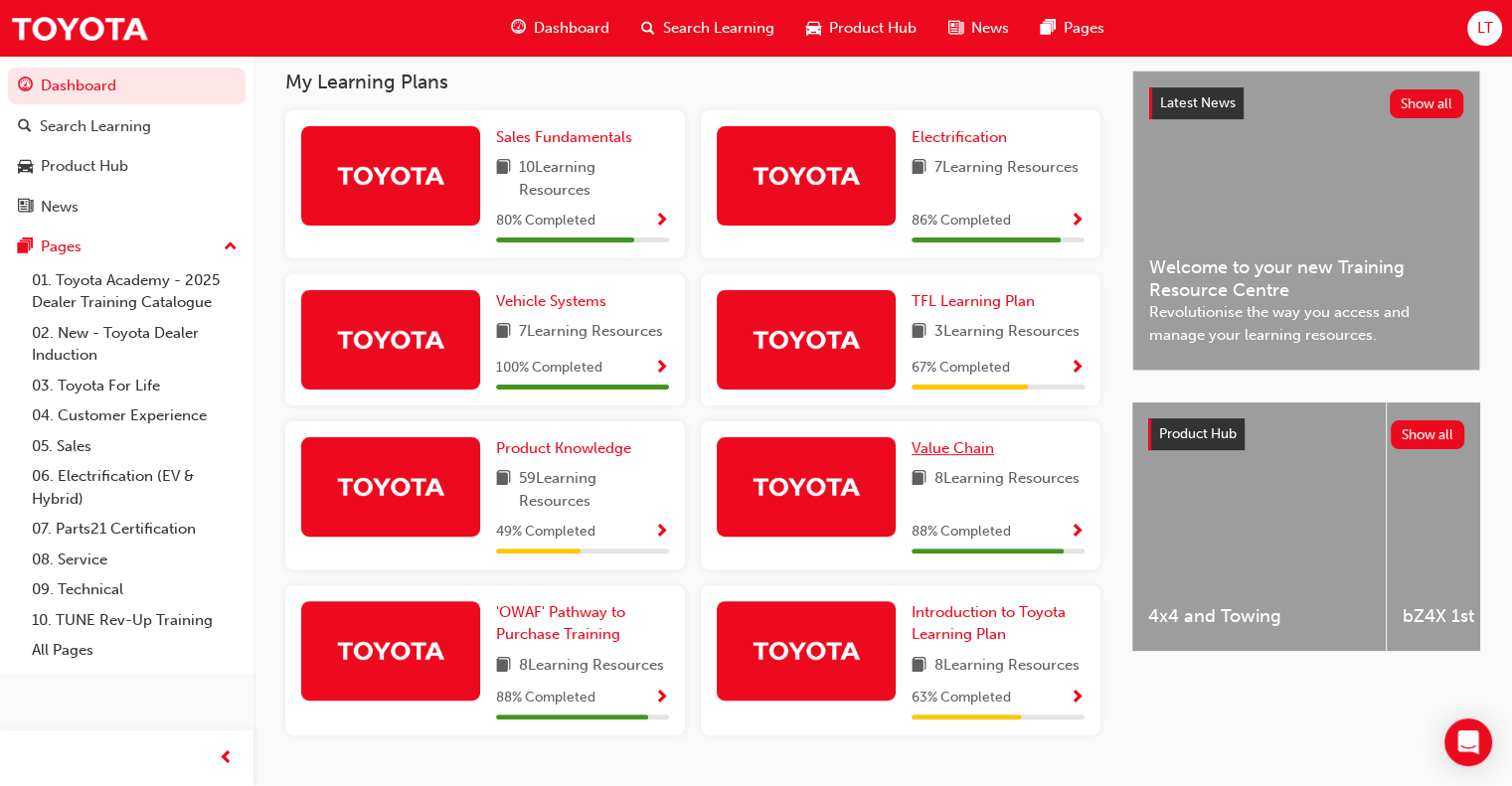 click on "Value Chain" at bounding box center (952, 448) 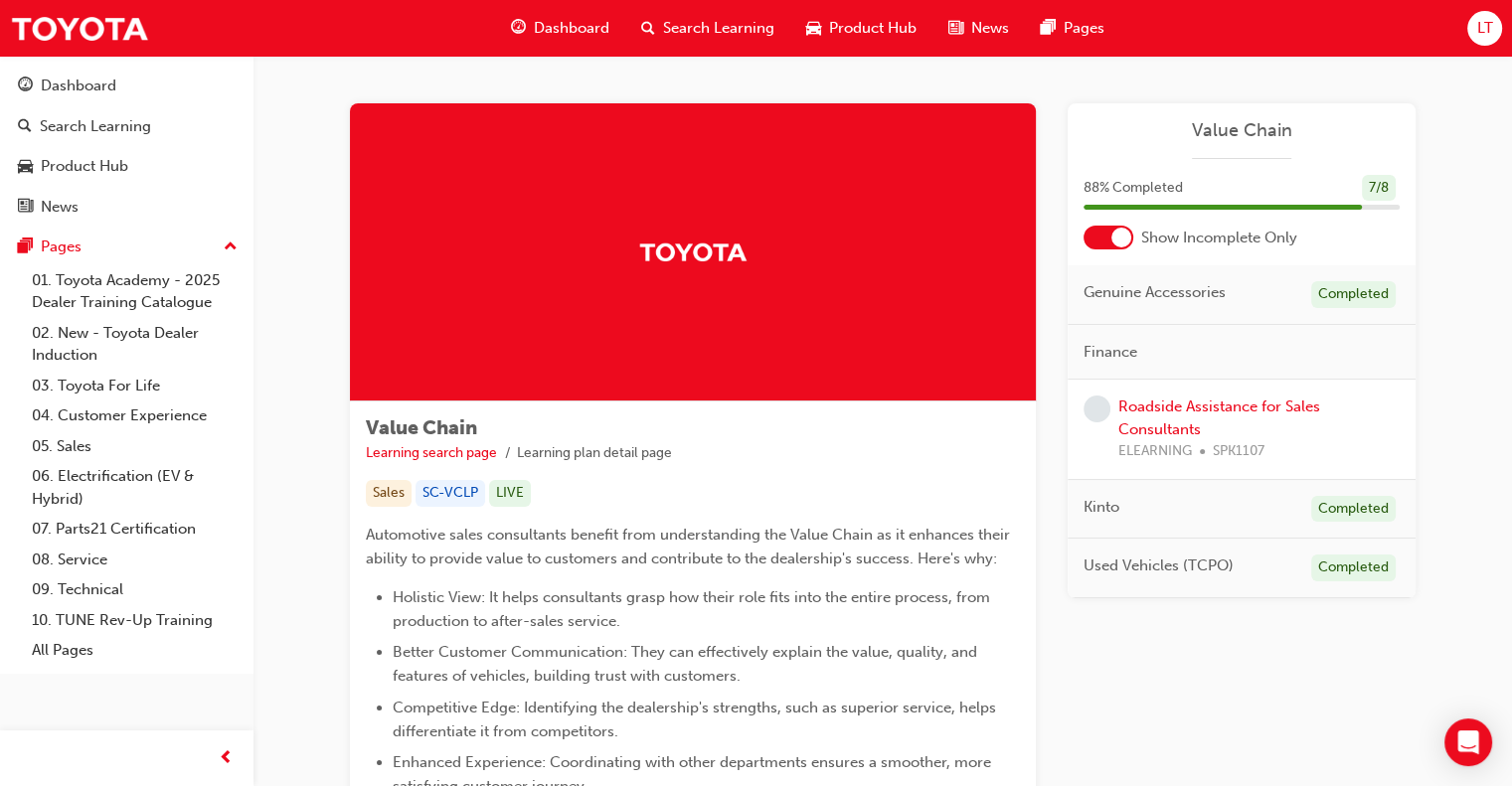 click at bounding box center (1121, 237) 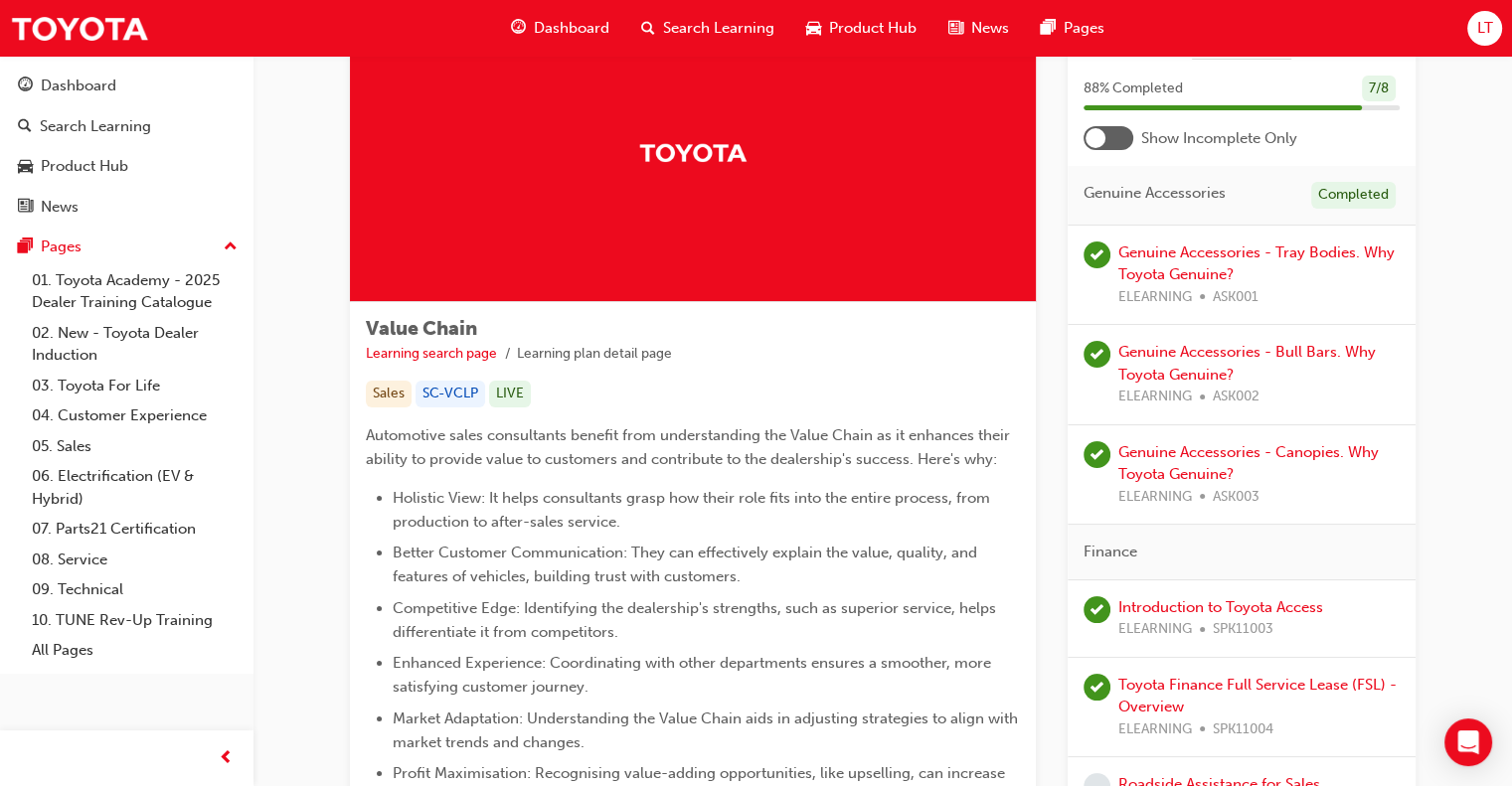scroll, scrollTop: 199, scrollLeft: 0, axis: vertical 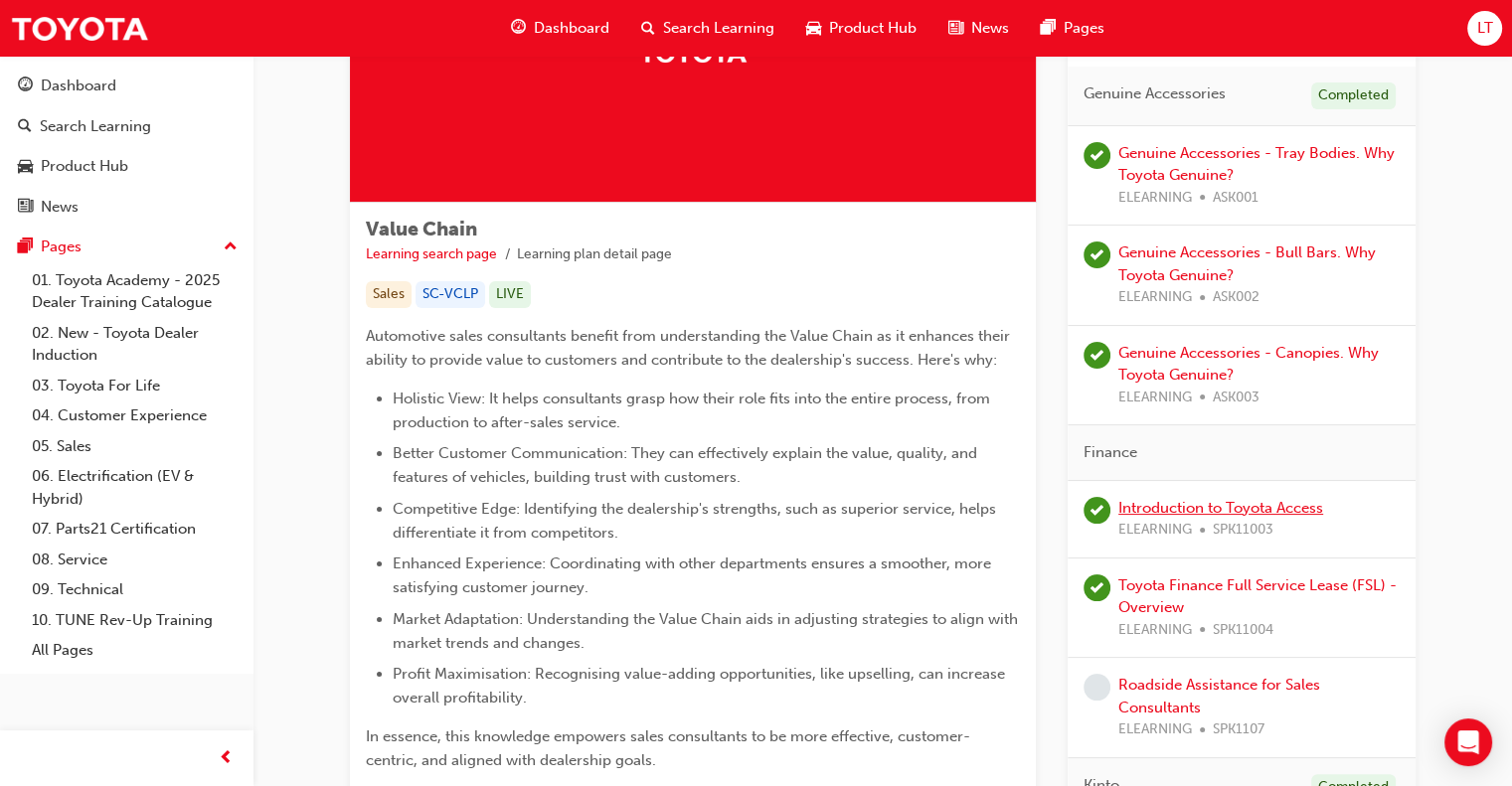 click on "Introduction to Toyota Access" at bounding box center [1221, 508] 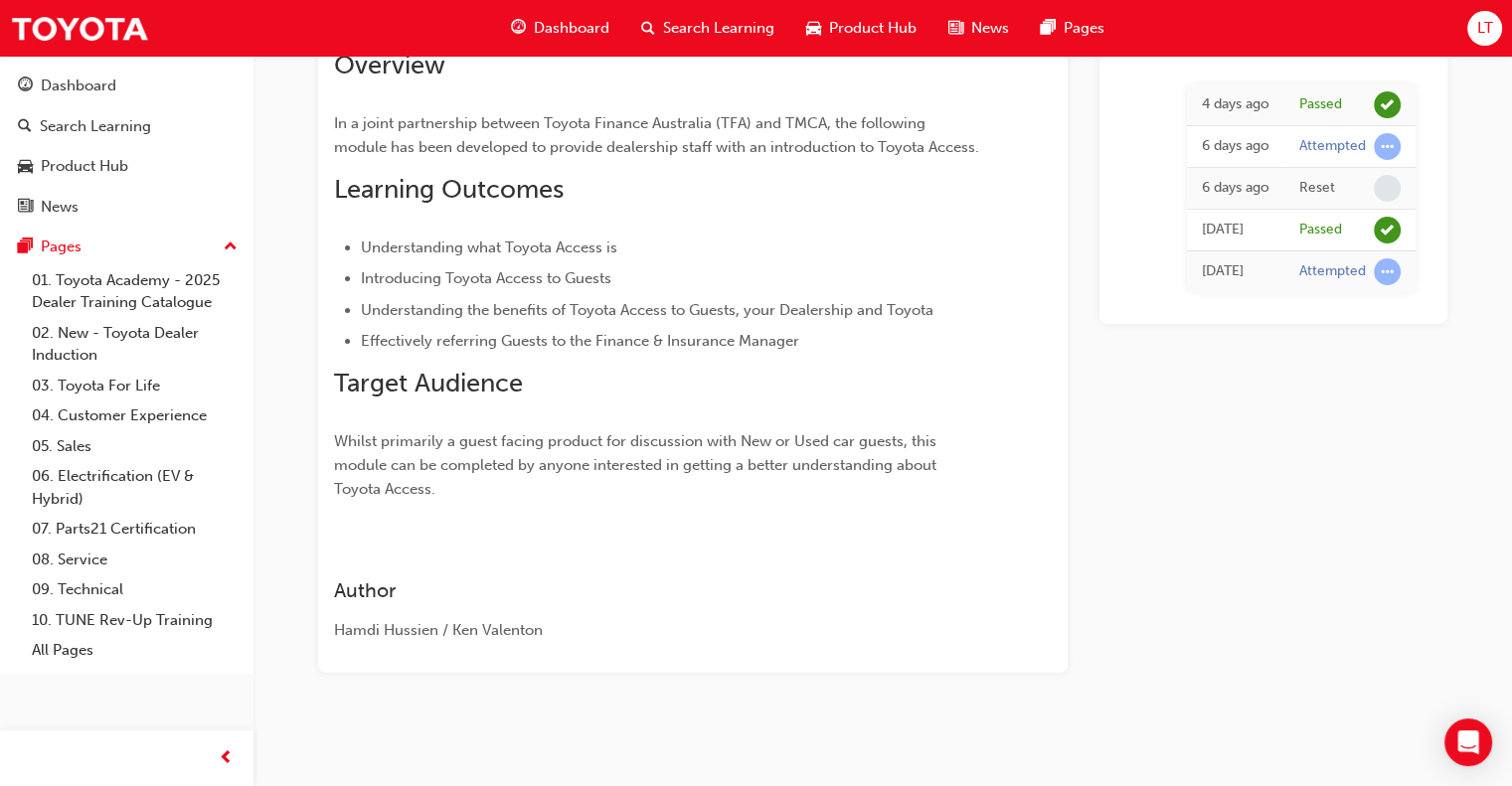 scroll, scrollTop: 185, scrollLeft: 0, axis: vertical 